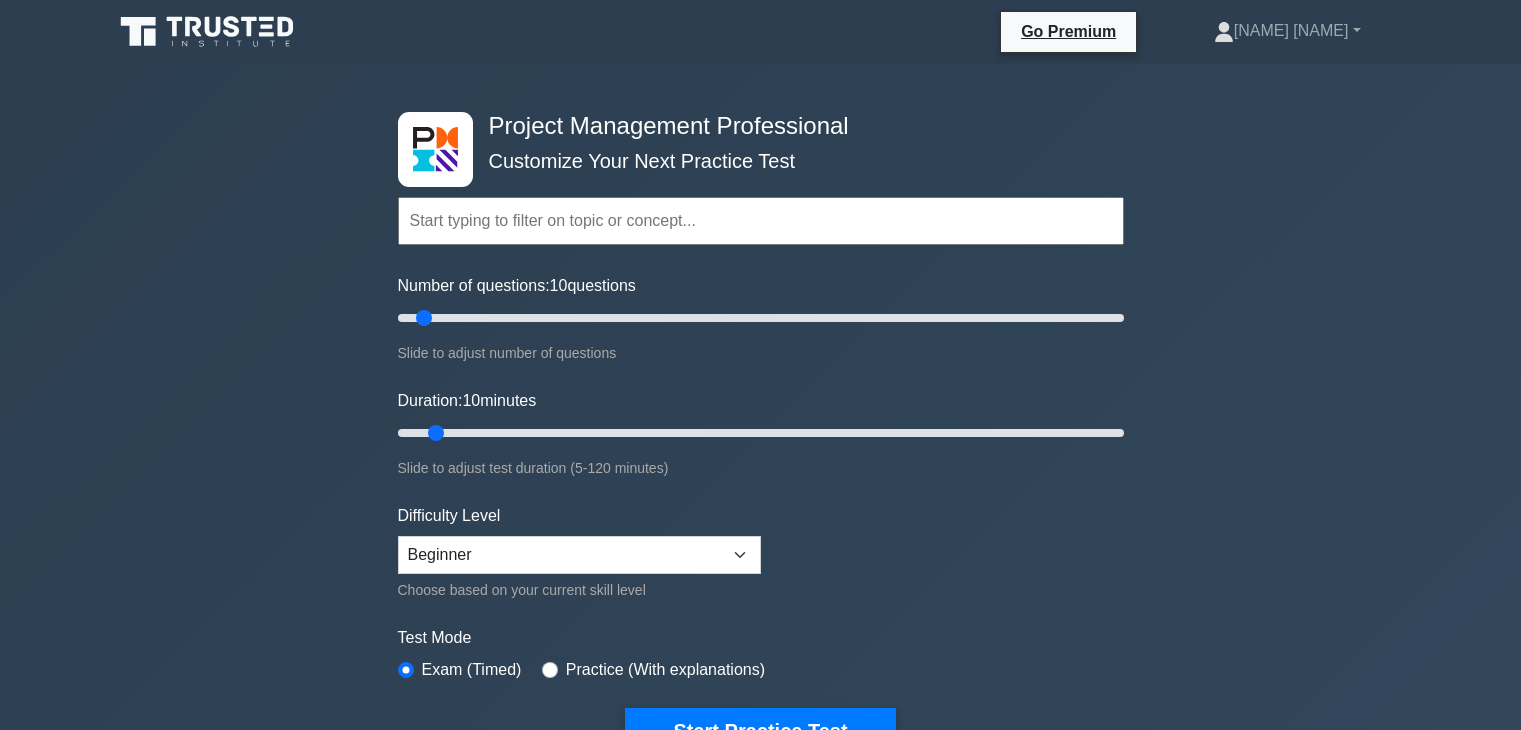 scroll, scrollTop: 5931, scrollLeft: 0, axis: vertical 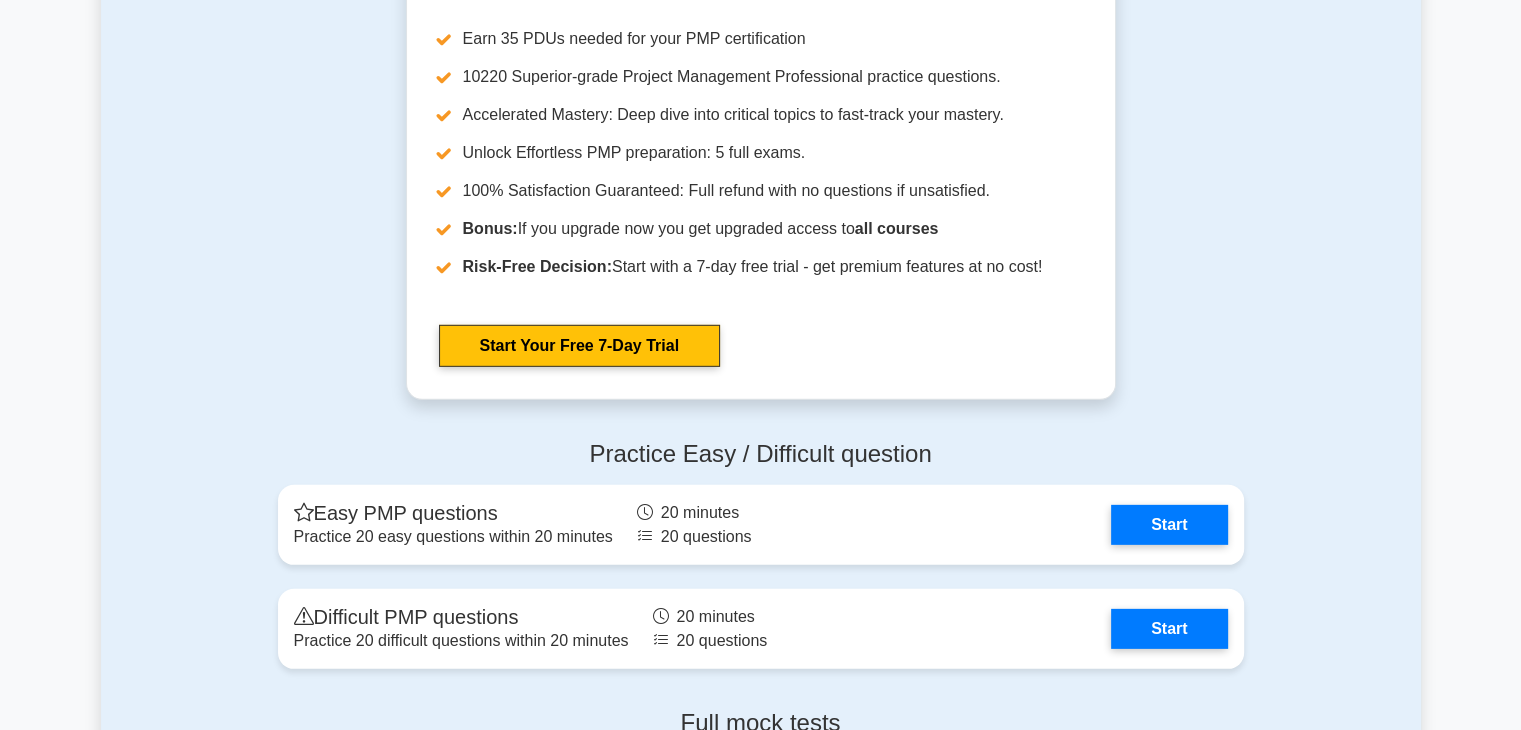 click on "Start" at bounding box center (1169, 629) 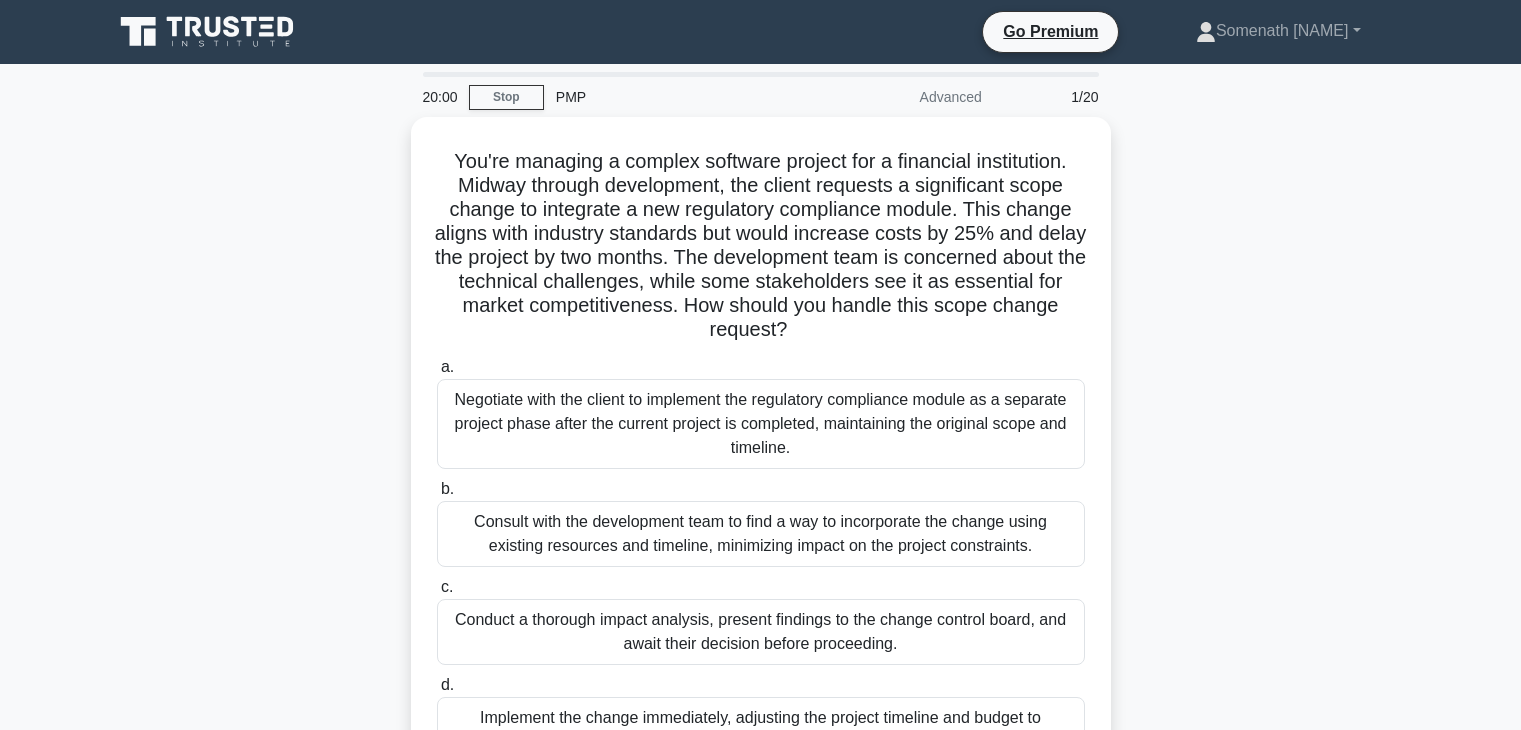 scroll, scrollTop: 0, scrollLeft: 0, axis: both 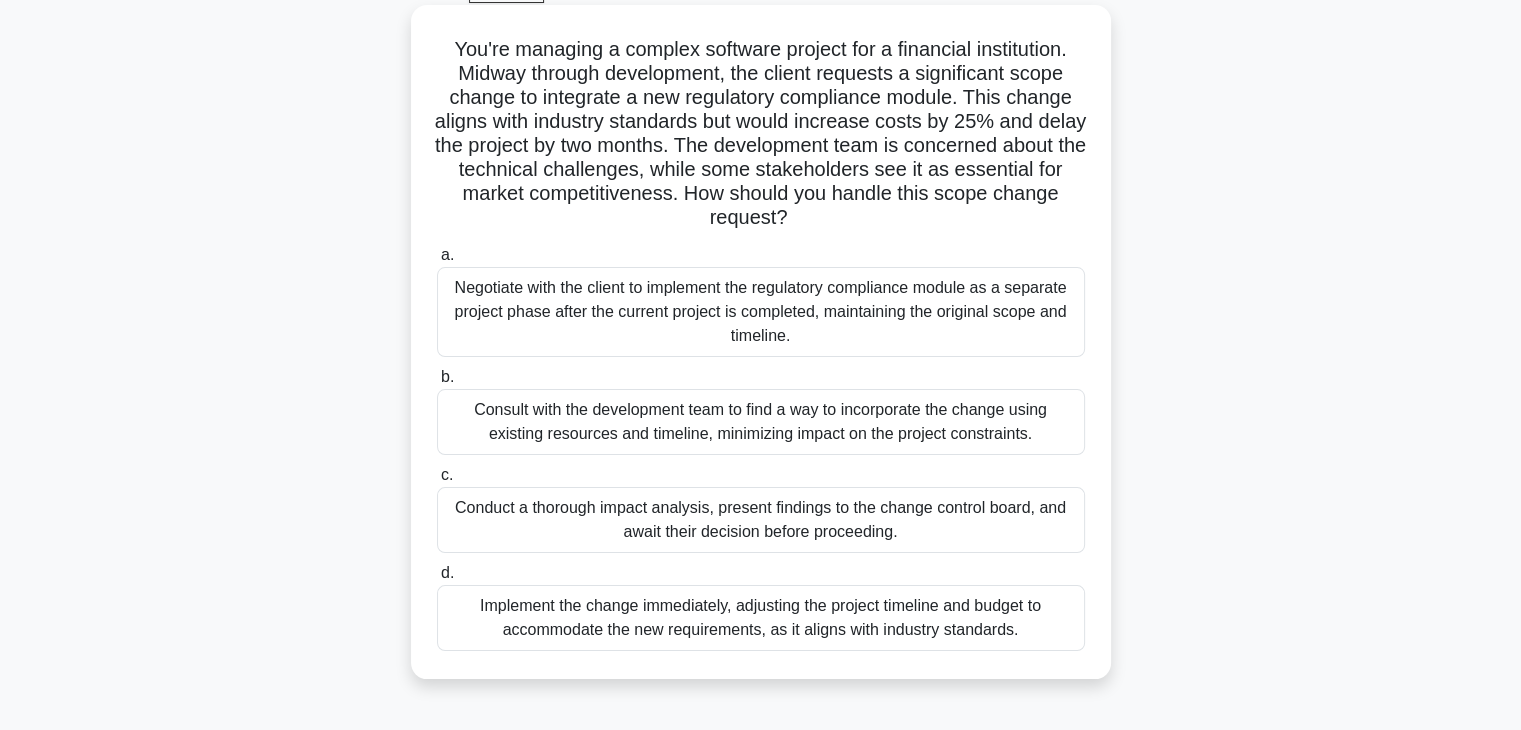 click on "Consult with the development team to find a way to incorporate the change using existing resources and timeline, minimizing impact on the project constraints." at bounding box center (761, 422) 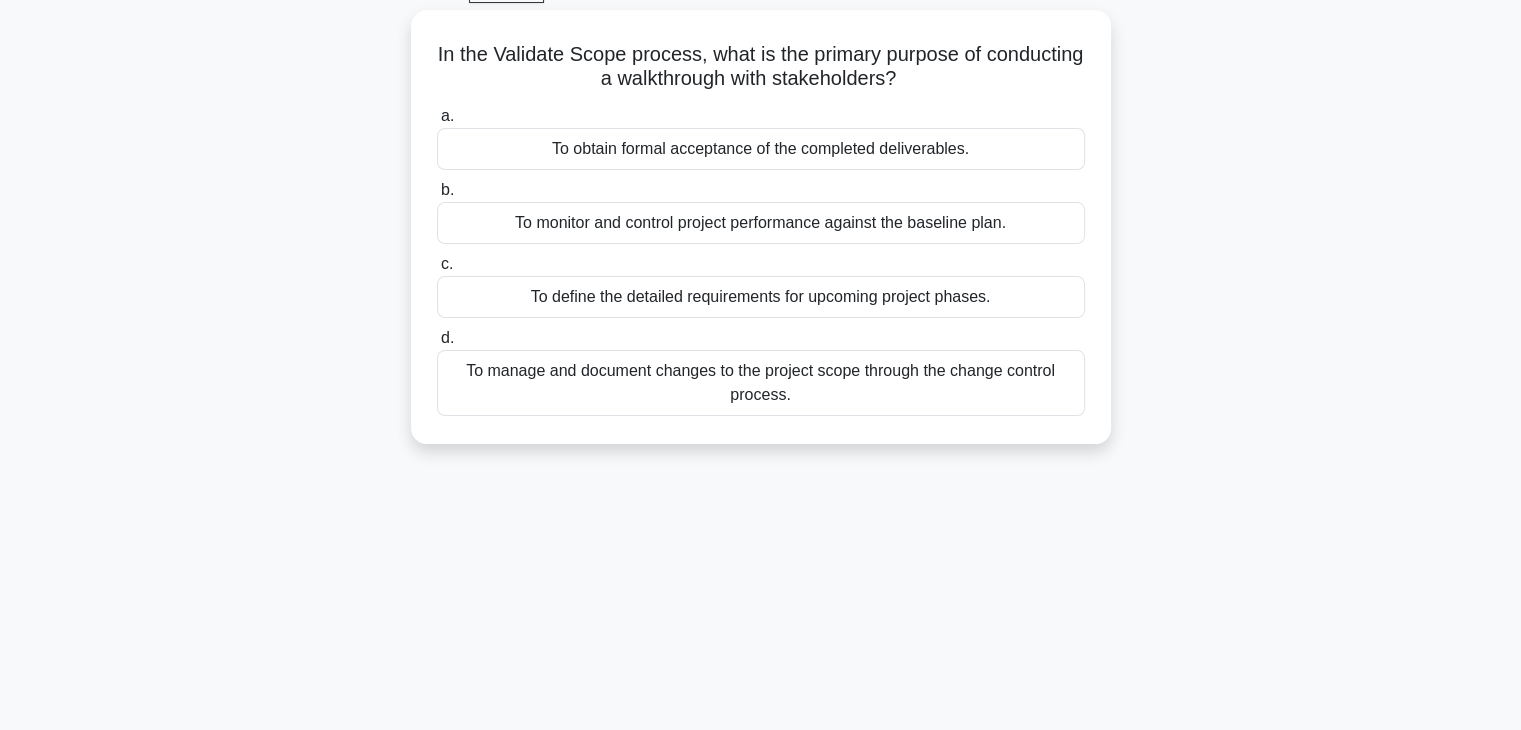 scroll, scrollTop: 0, scrollLeft: 0, axis: both 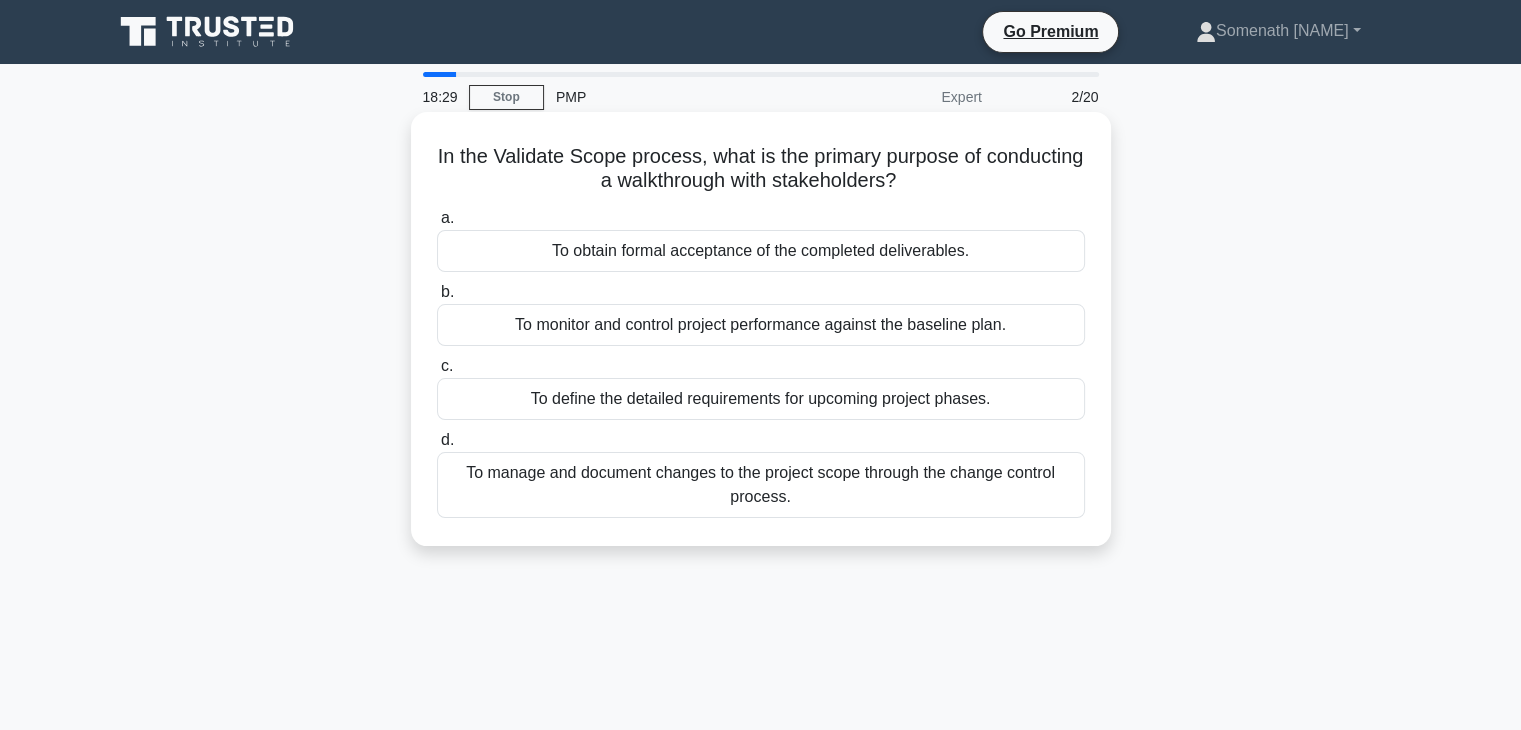 click on "To manage and document changes to the project scope through the change control process." at bounding box center (761, 485) 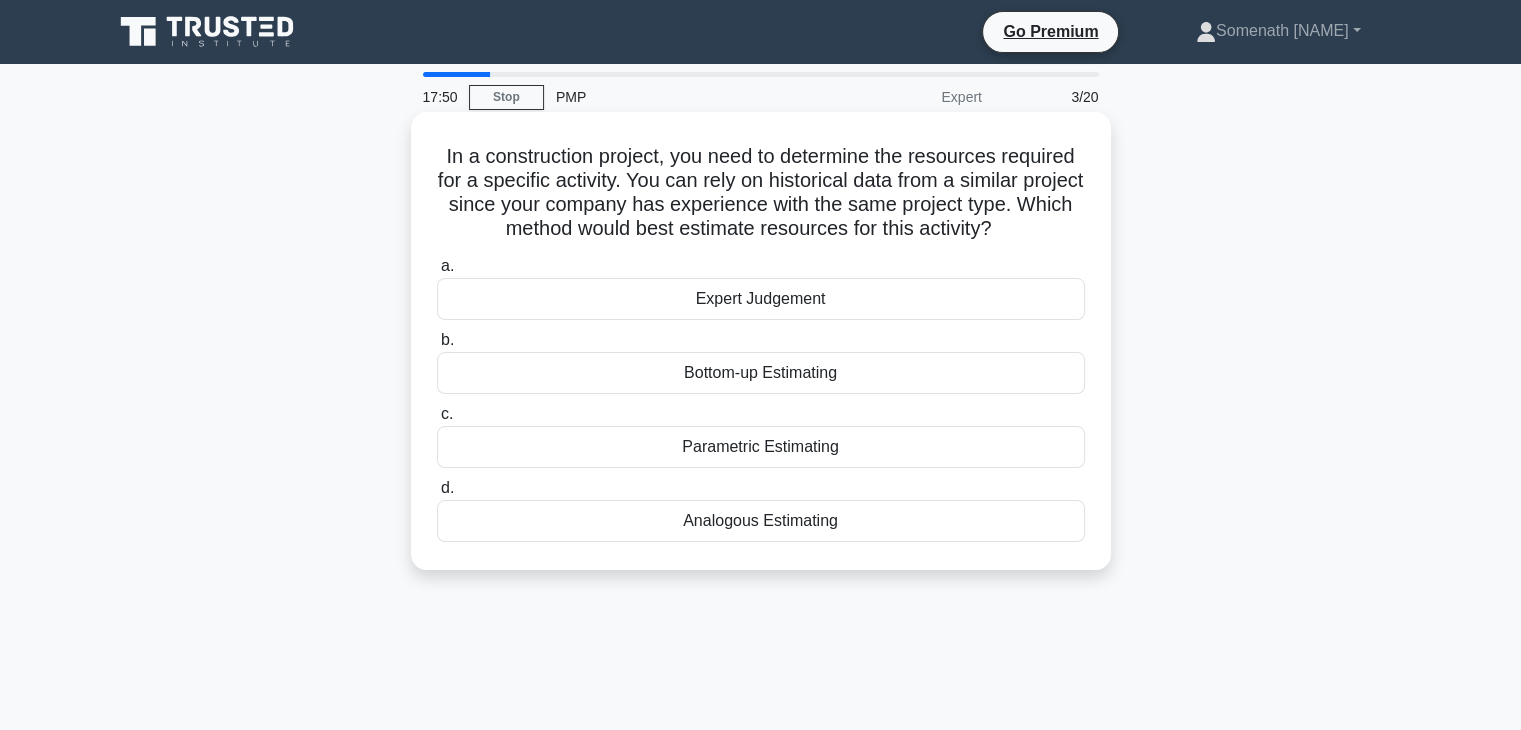 click on "Parametric Estimating" at bounding box center (761, 447) 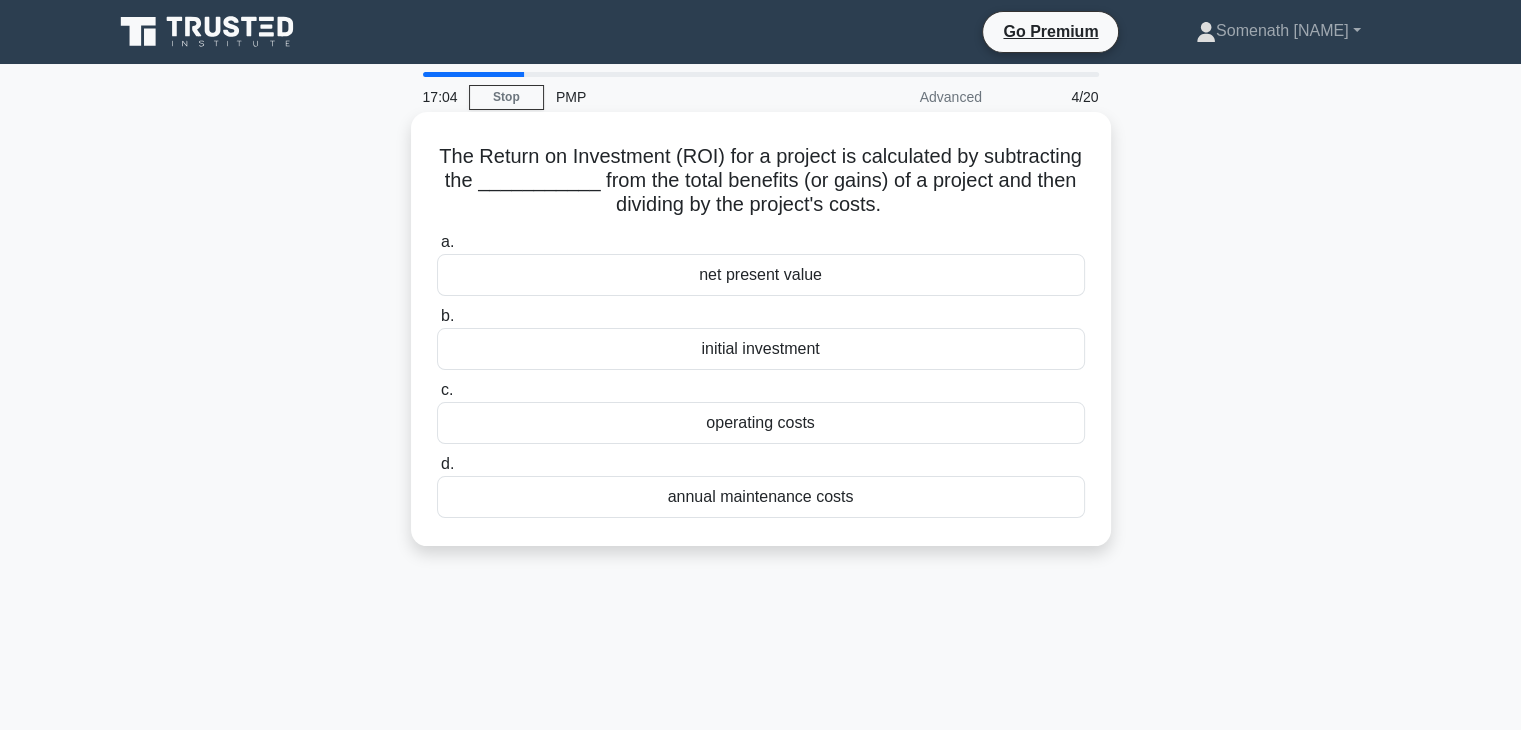 click on "initial investment" at bounding box center (761, 349) 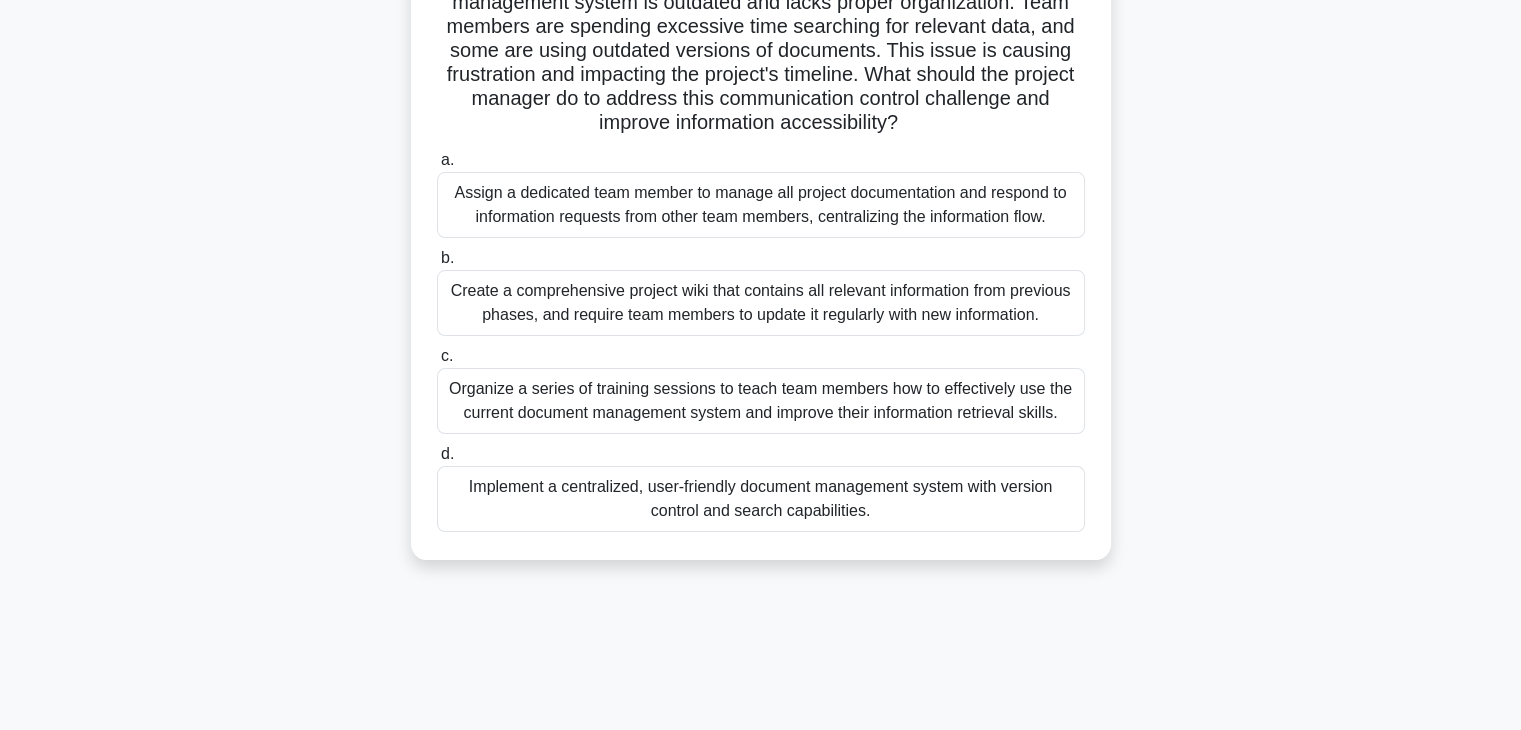 scroll, scrollTop: 232, scrollLeft: 0, axis: vertical 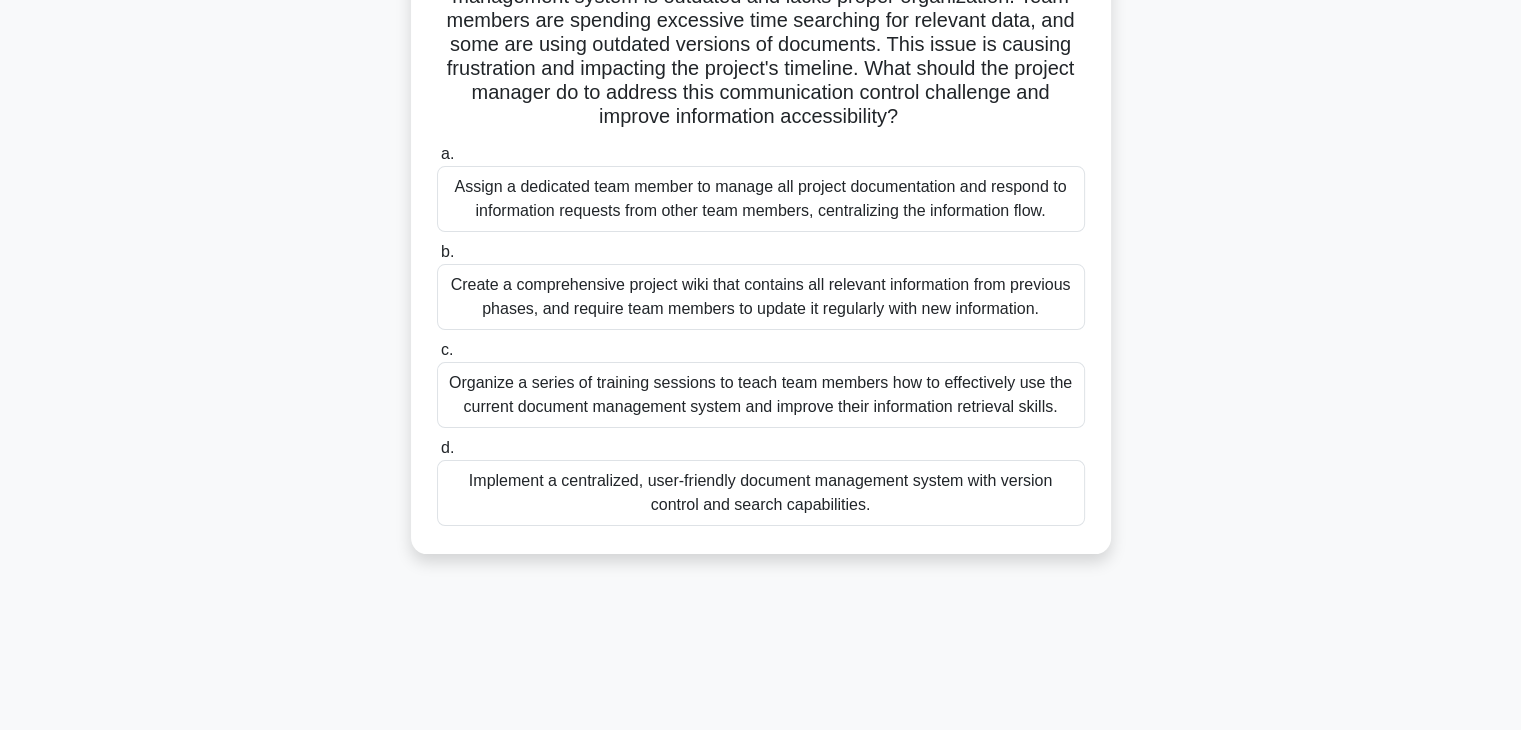 click on "Implement a centralized, user-friendly document management system with version control and search capabilities." at bounding box center (761, 493) 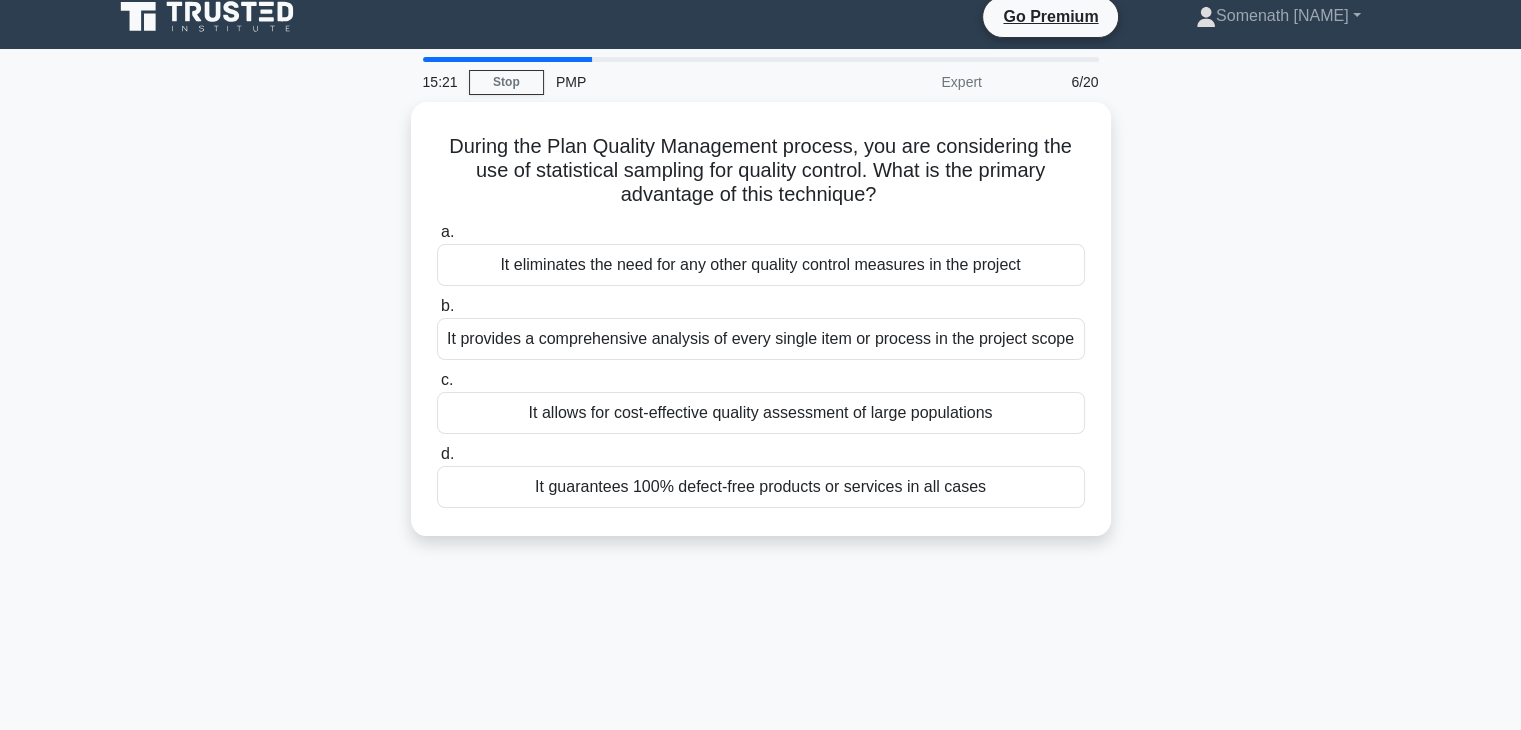 scroll, scrollTop: 0, scrollLeft: 0, axis: both 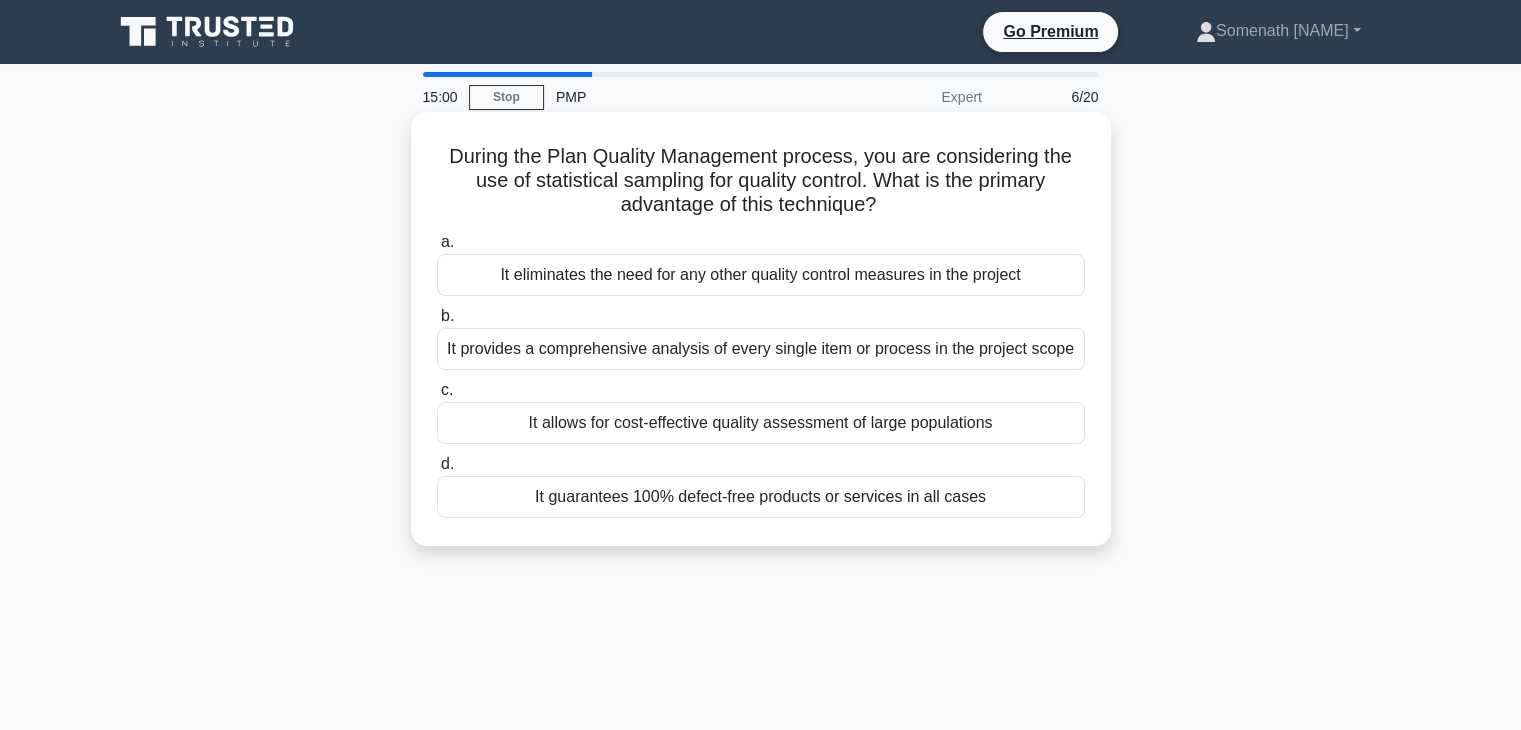 click on "It provides a comprehensive analysis of every single item or process in the project scope" at bounding box center (761, 349) 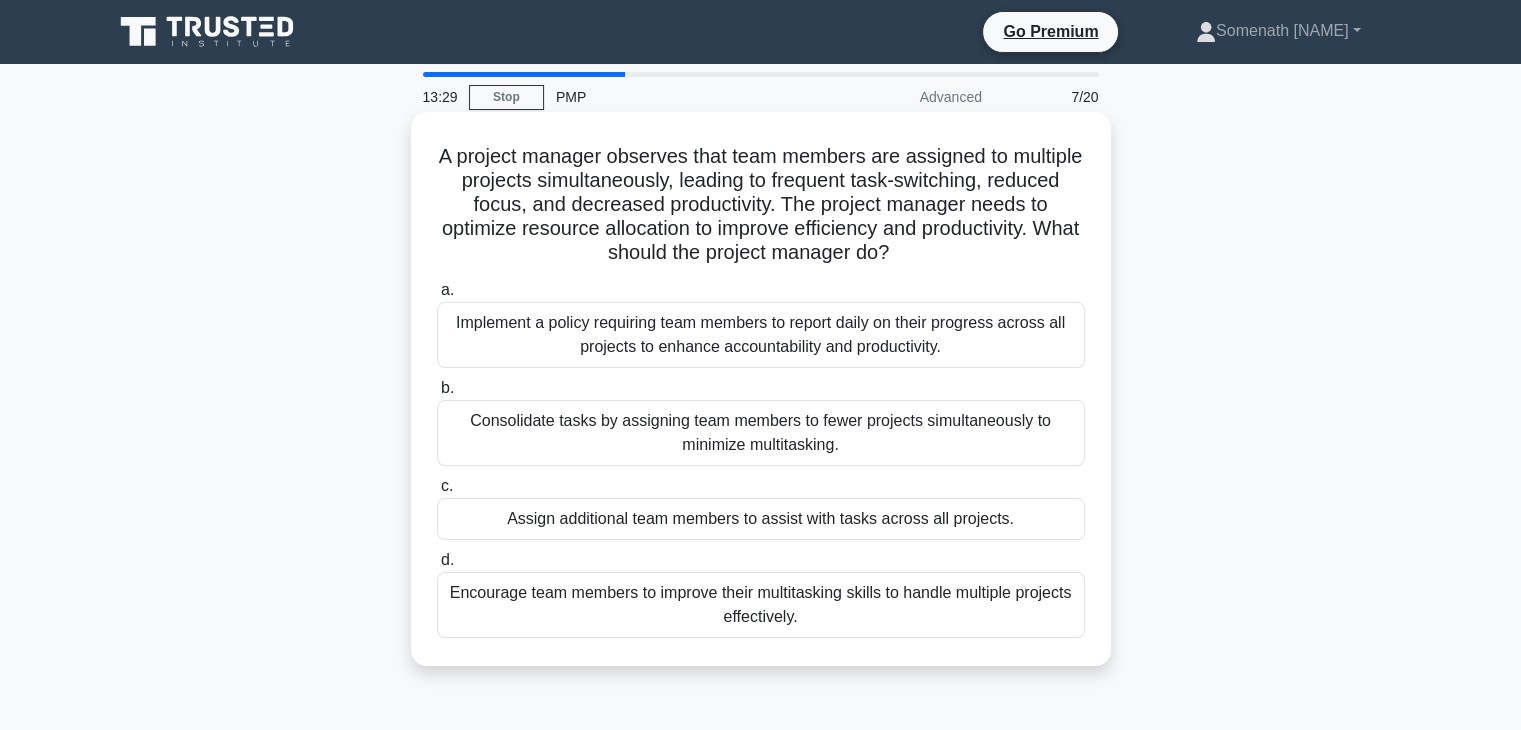 click on "Encourage team members to improve their multitasking skills to handle multiple projects effectively." at bounding box center [761, 605] 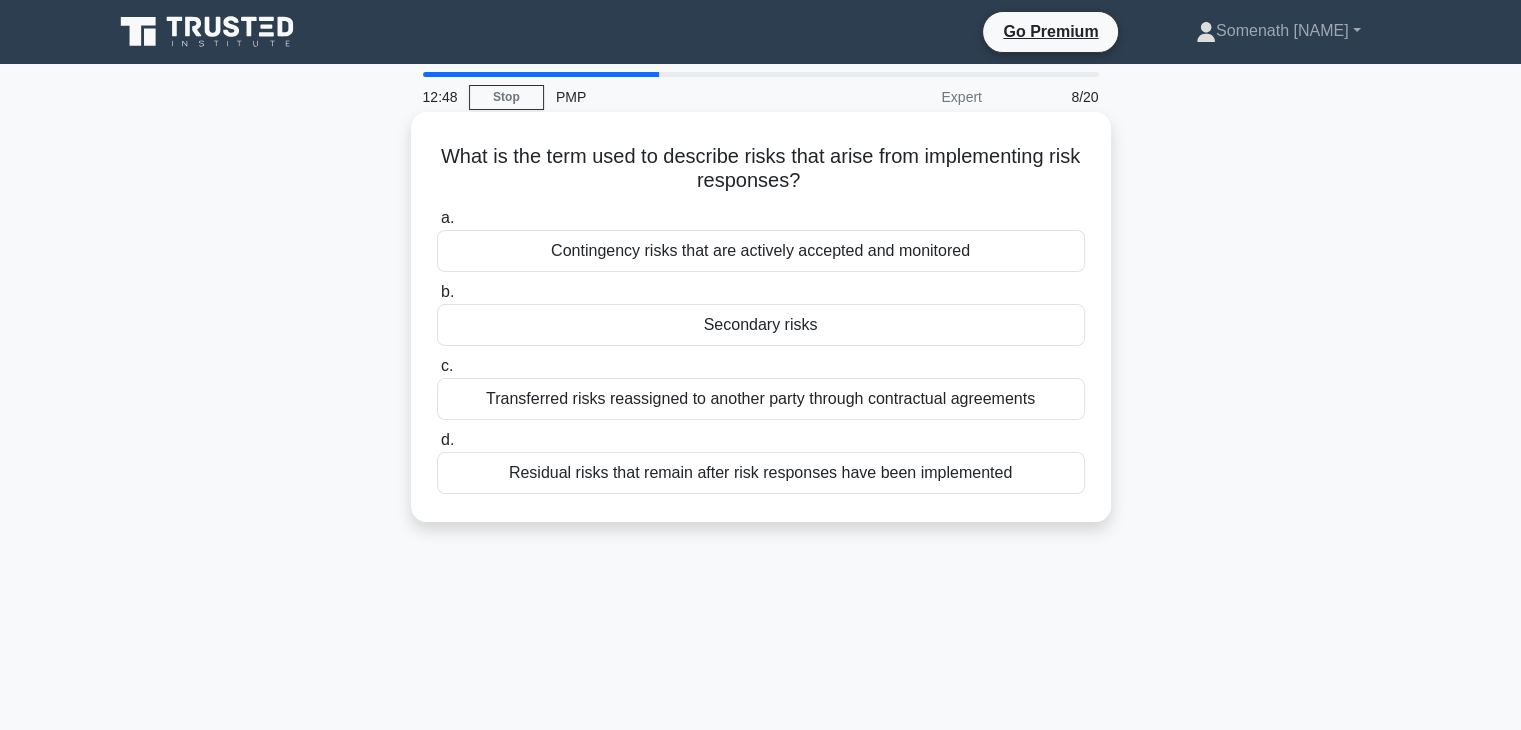 click on "Transferred risks reassigned to another party through contractual agreements" at bounding box center [761, 399] 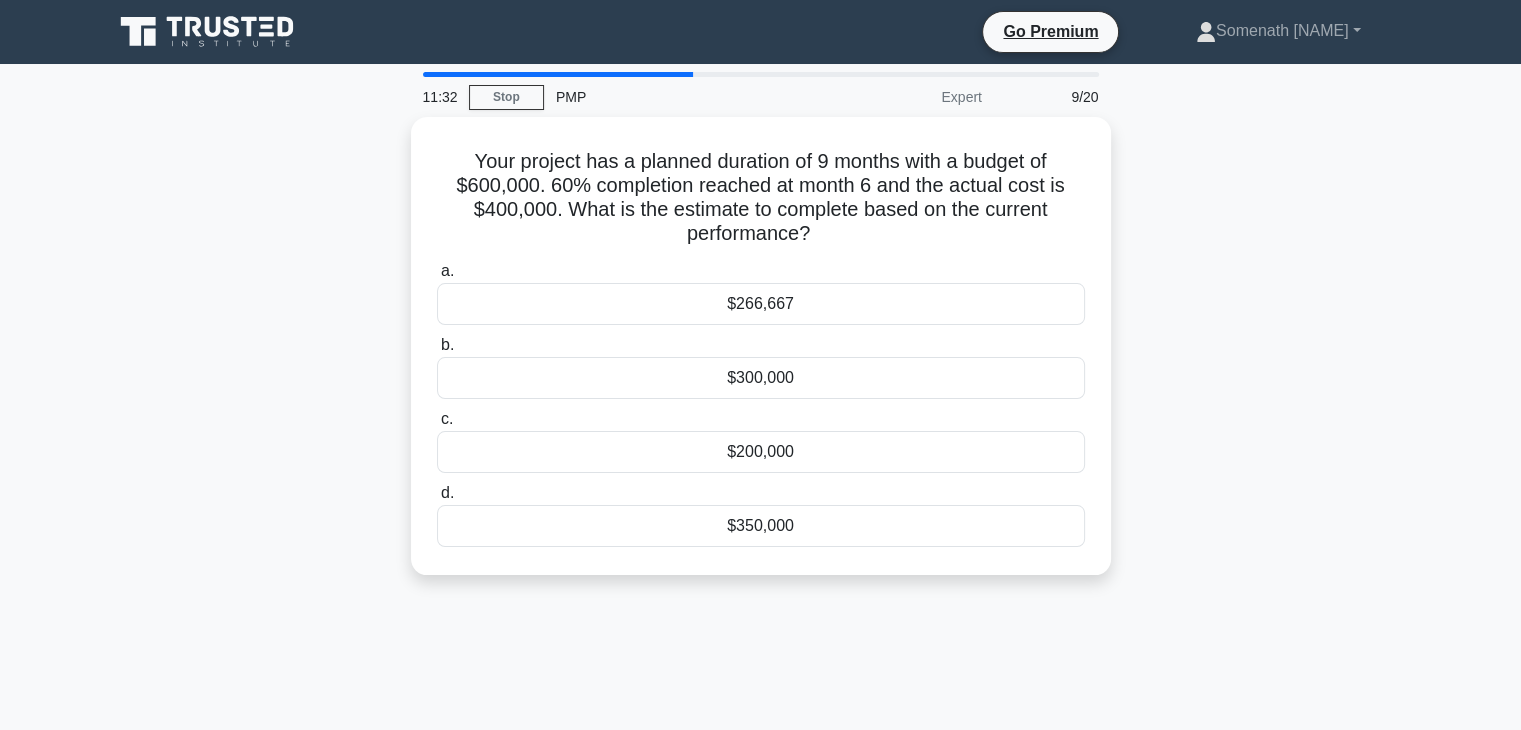 click on "a.
$266,667
b.
$300,000
c." at bounding box center [761, 403] 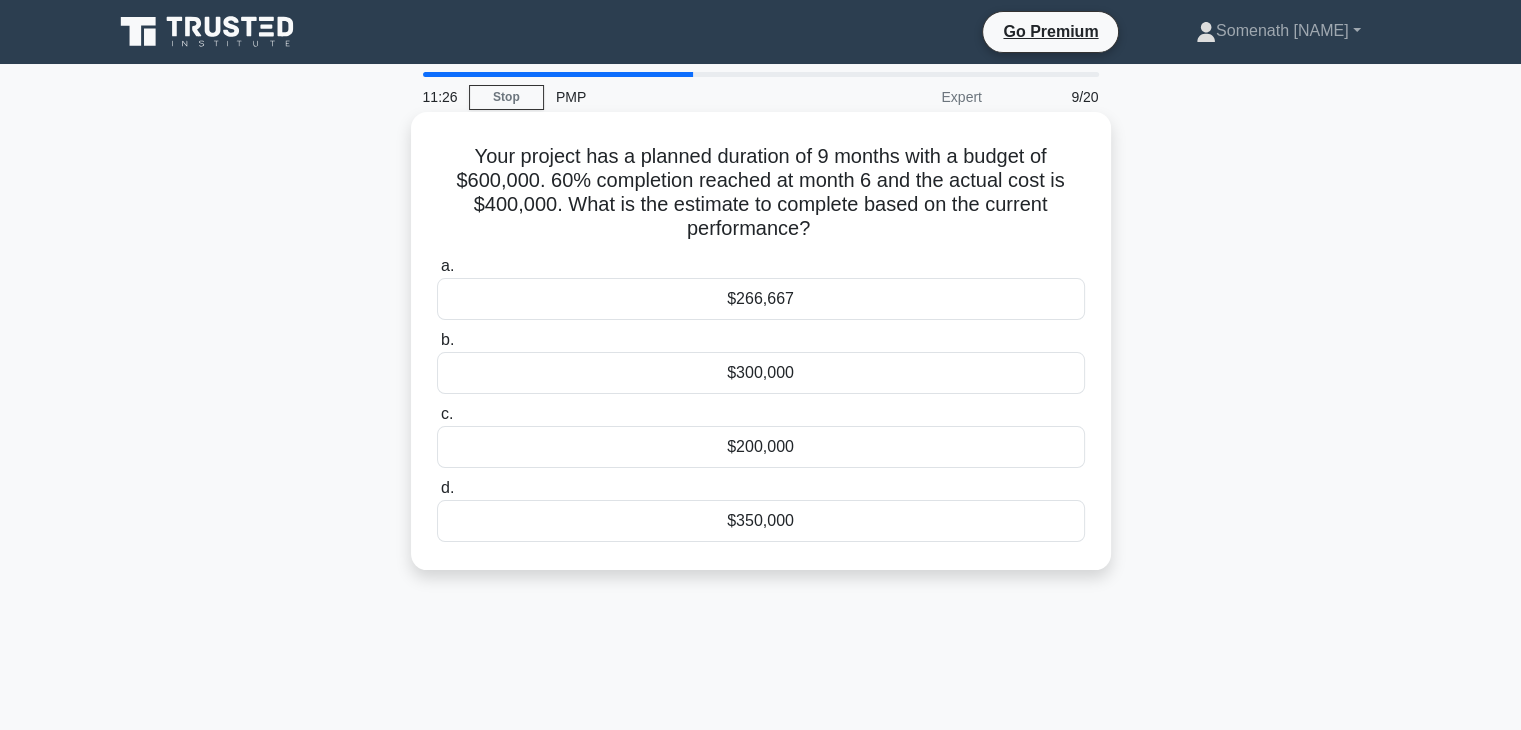click on "$266,667" at bounding box center [761, 299] 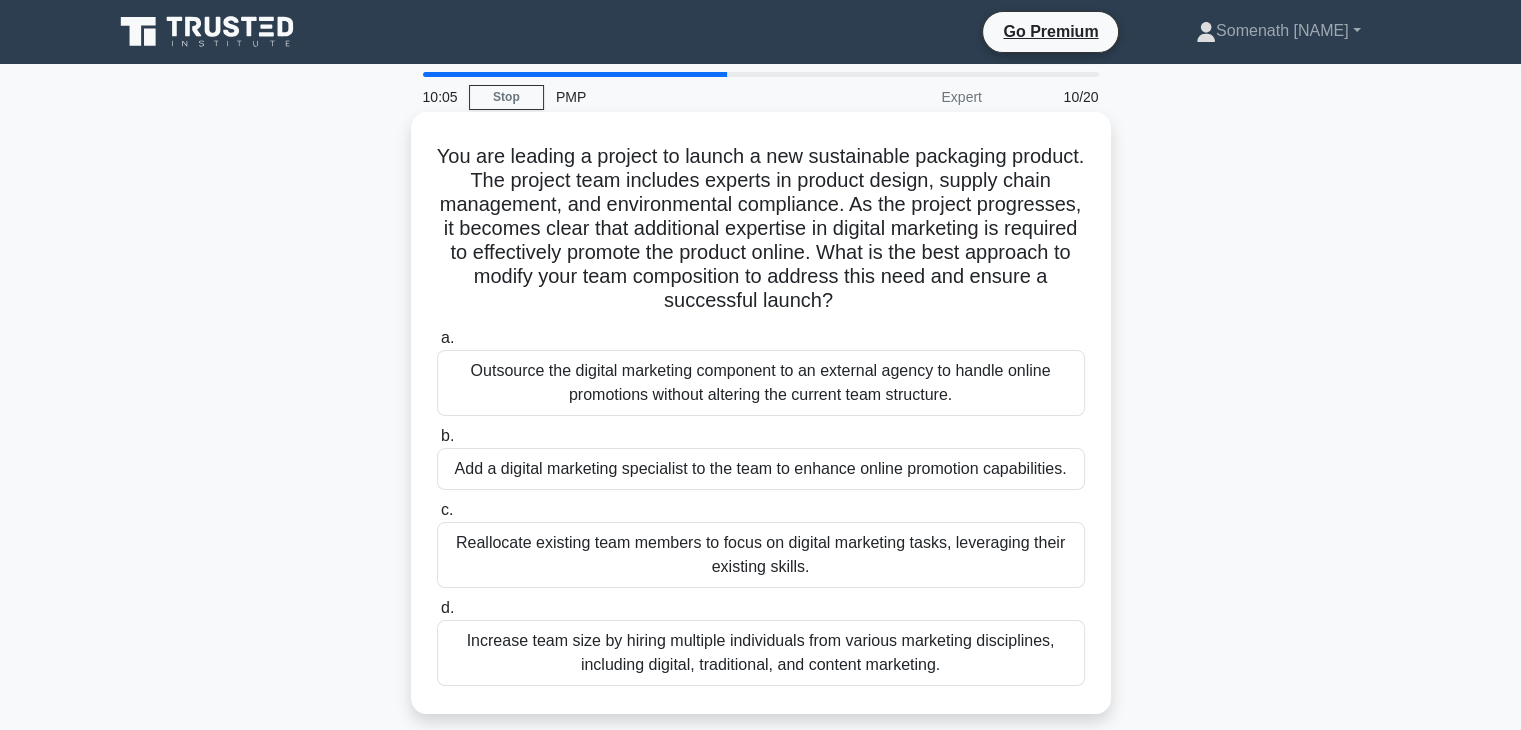 click on "Increase team size by hiring multiple individuals from various marketing disciplines, including digital, traditional, and content marketing." at bounding box center [761, 653] 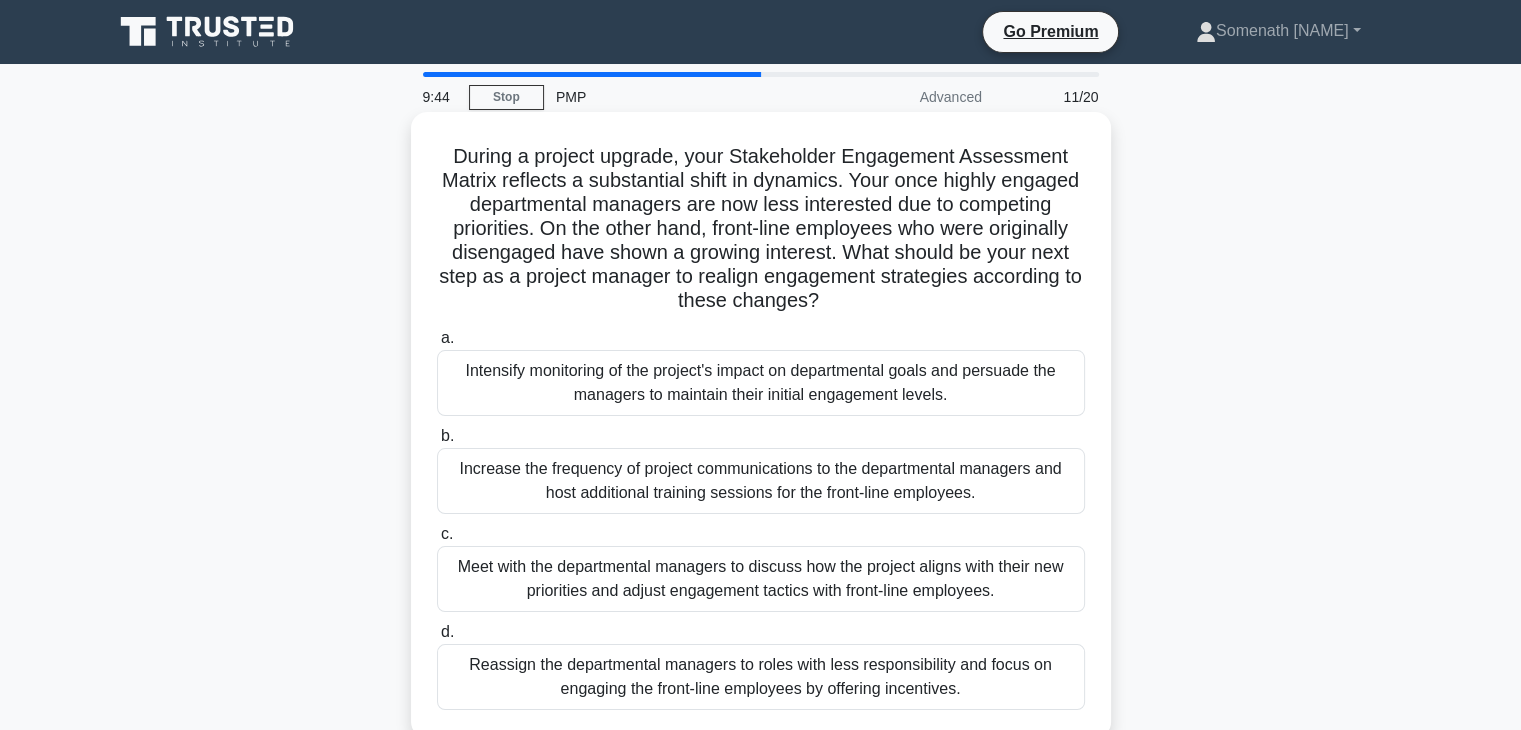 click on "Meet with the departmental managers to discuss how the project aligns with their new priorities and adjust engagement tactics with front-line employees." at bounding box center (761, 579) 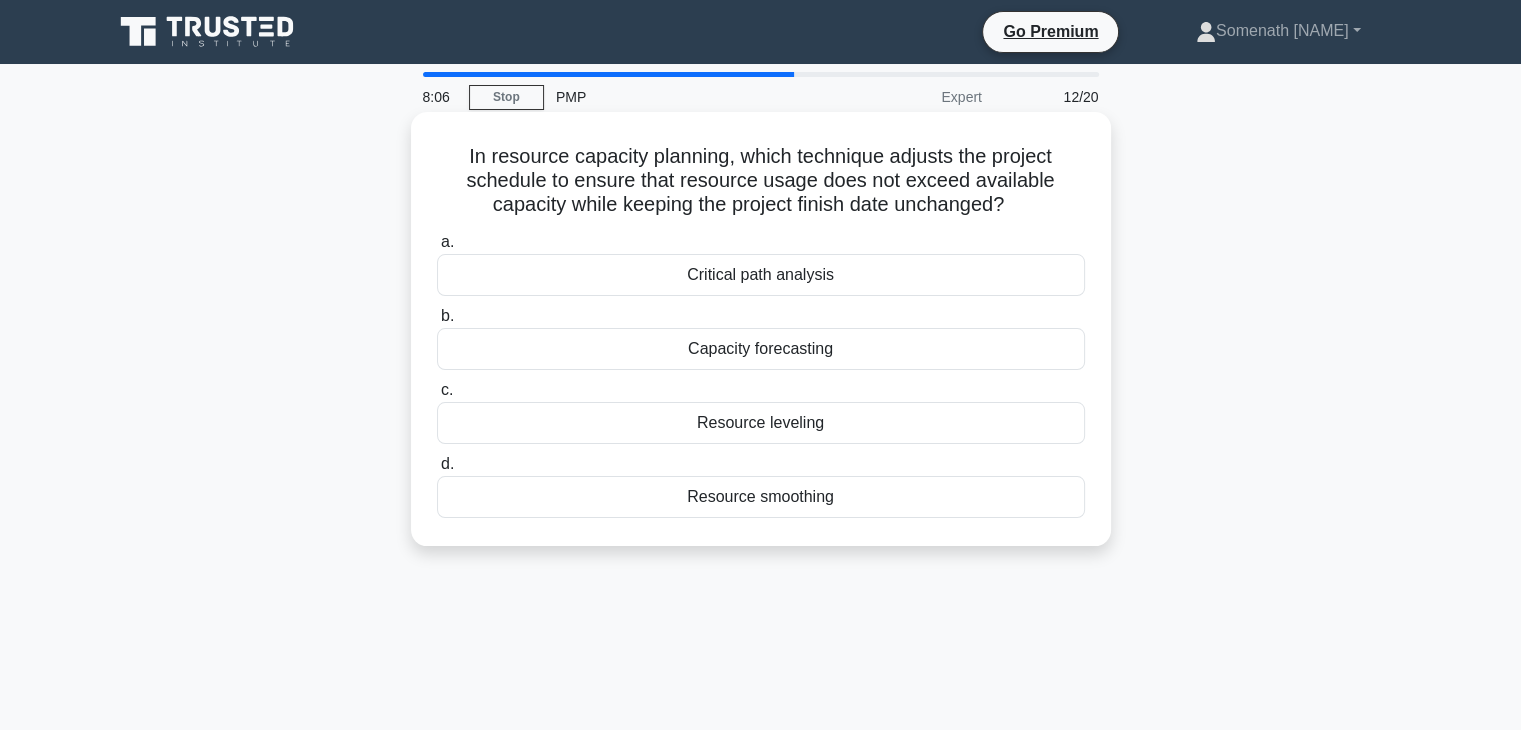 click on "Capacity forecasting" at bounding box center (761, 349) 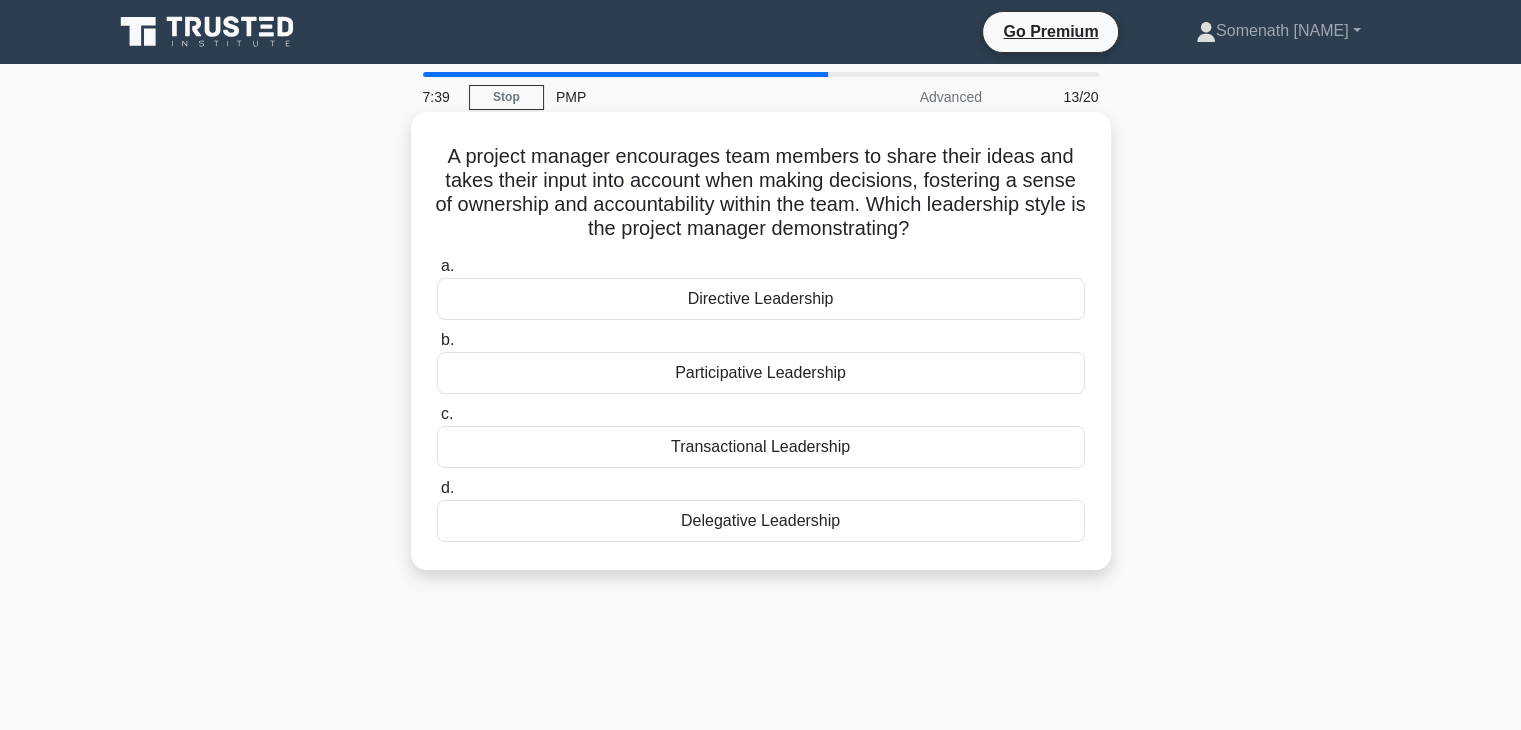 click on "Directive Leadership" at bounding box center (761, 299) 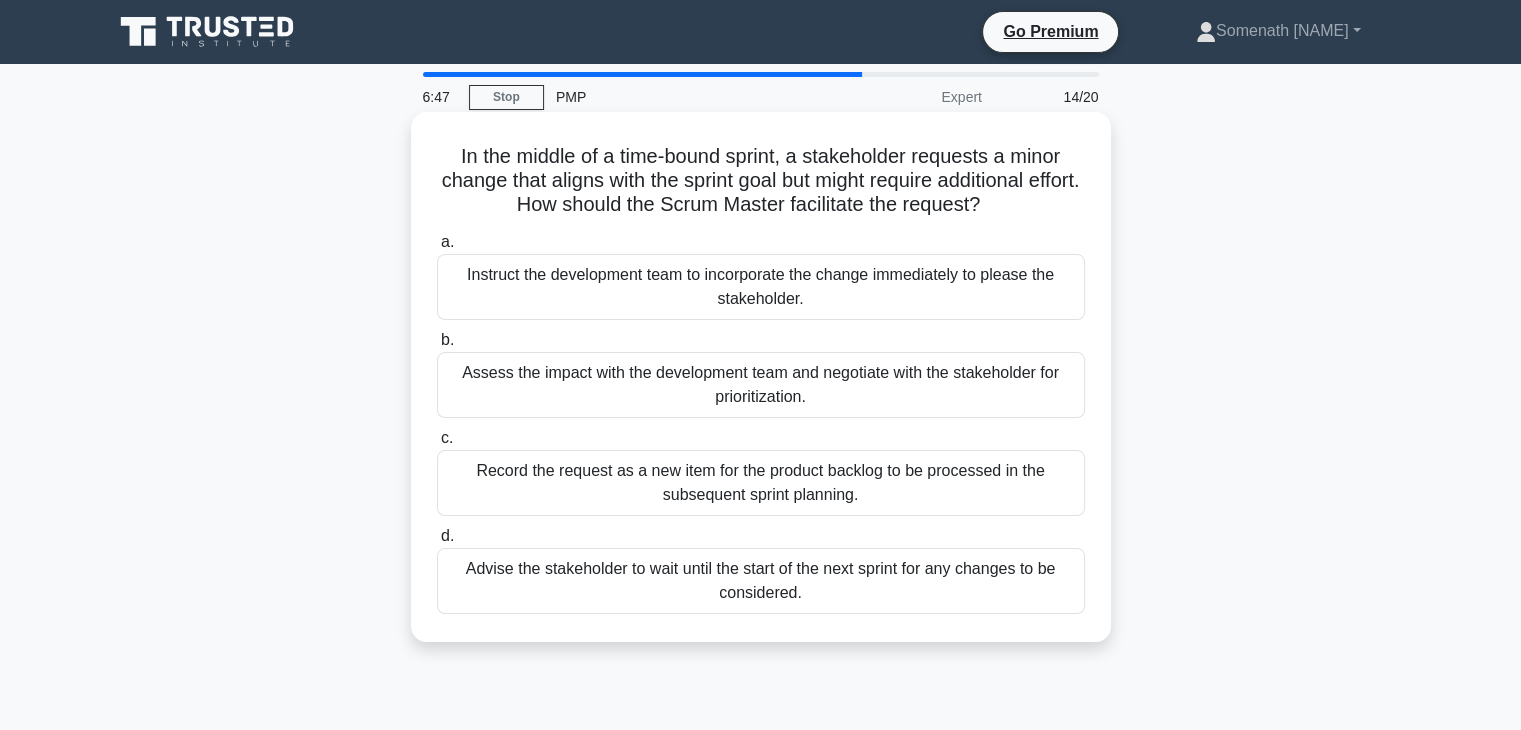 click on "Assess the impact with the development team and negotiate with the stakeholder for prioritization." at bounding box center (761, 385) 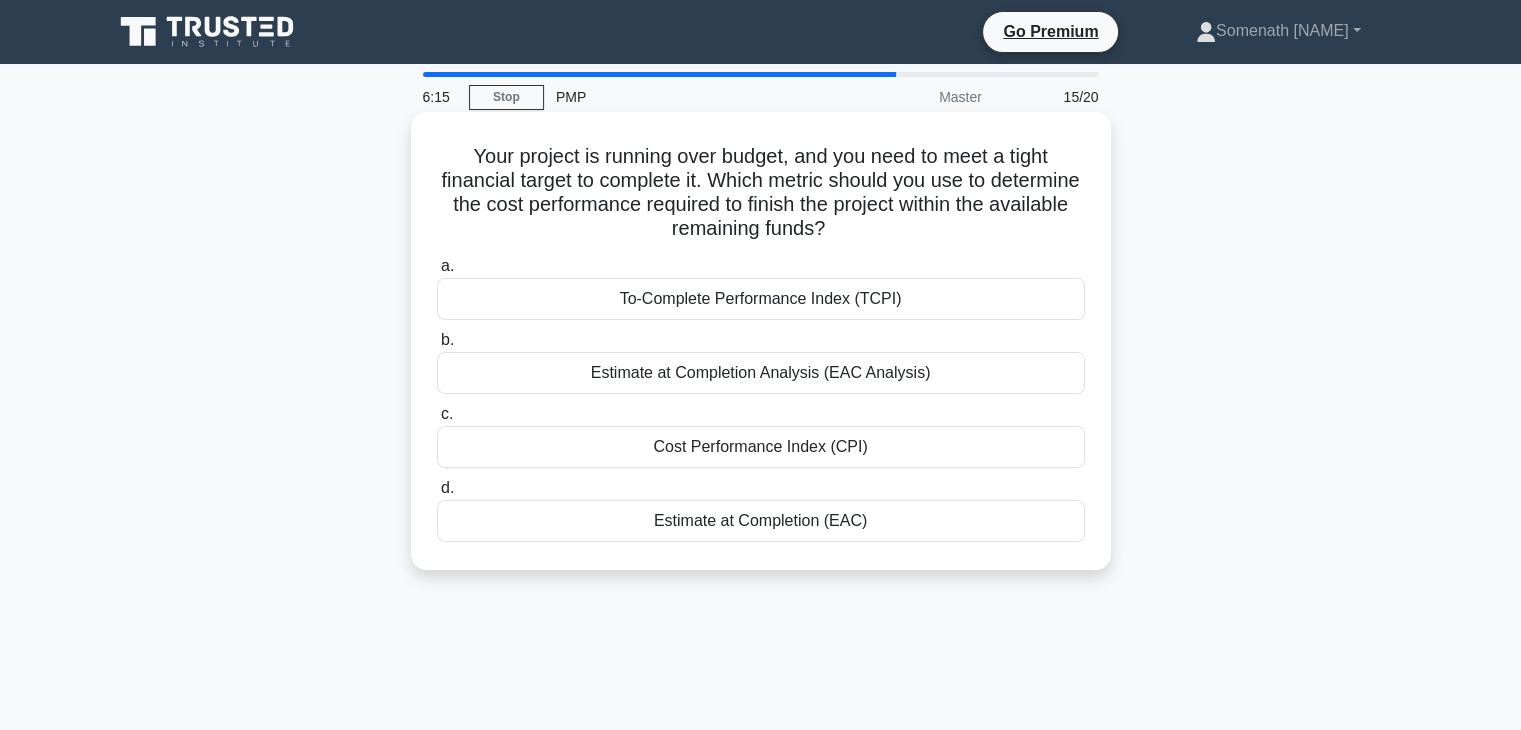 click on "Estimate at Completion Analysis (EAC Analysis)" at bounding box center [761, 373] 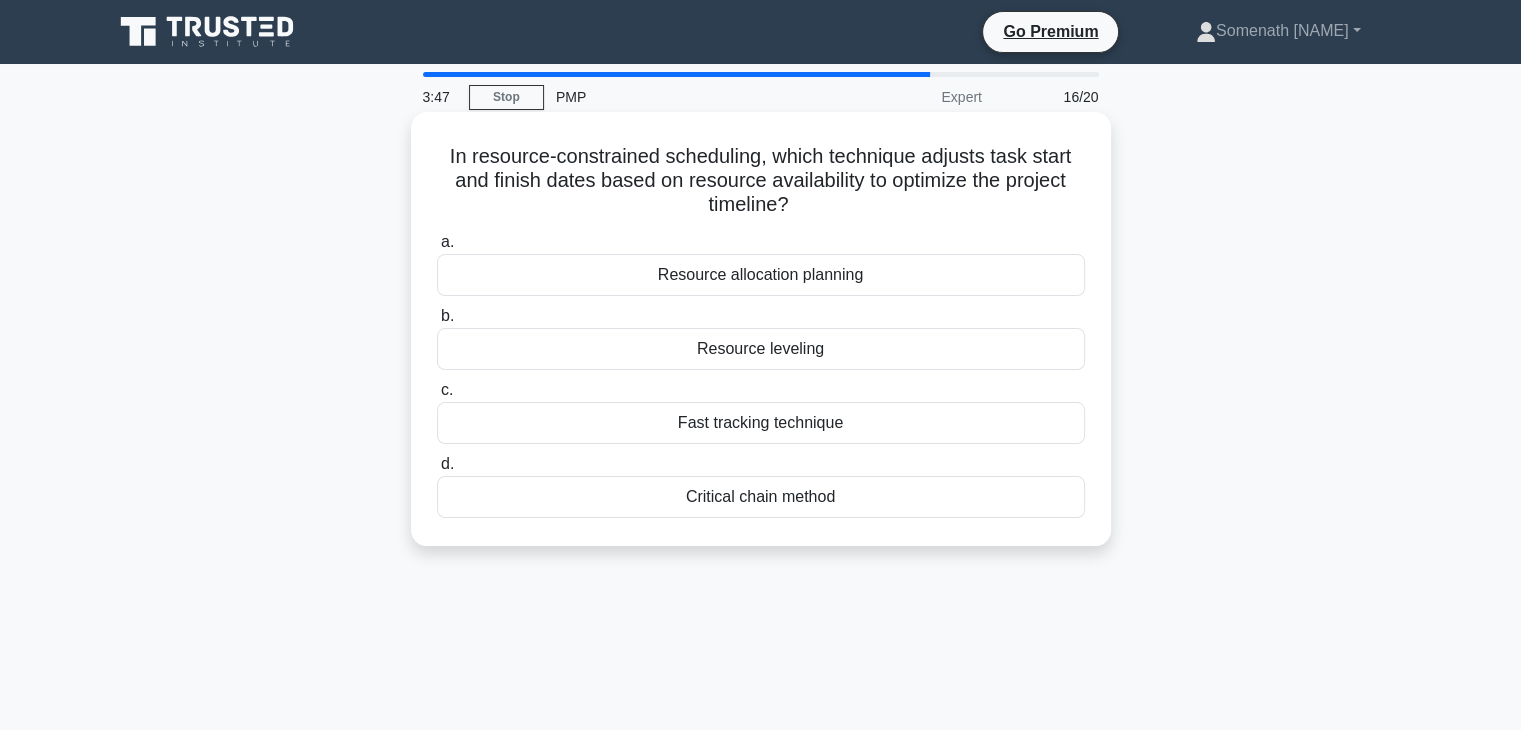 click on "Resource allocation planning" at bounding box center (761, 275) 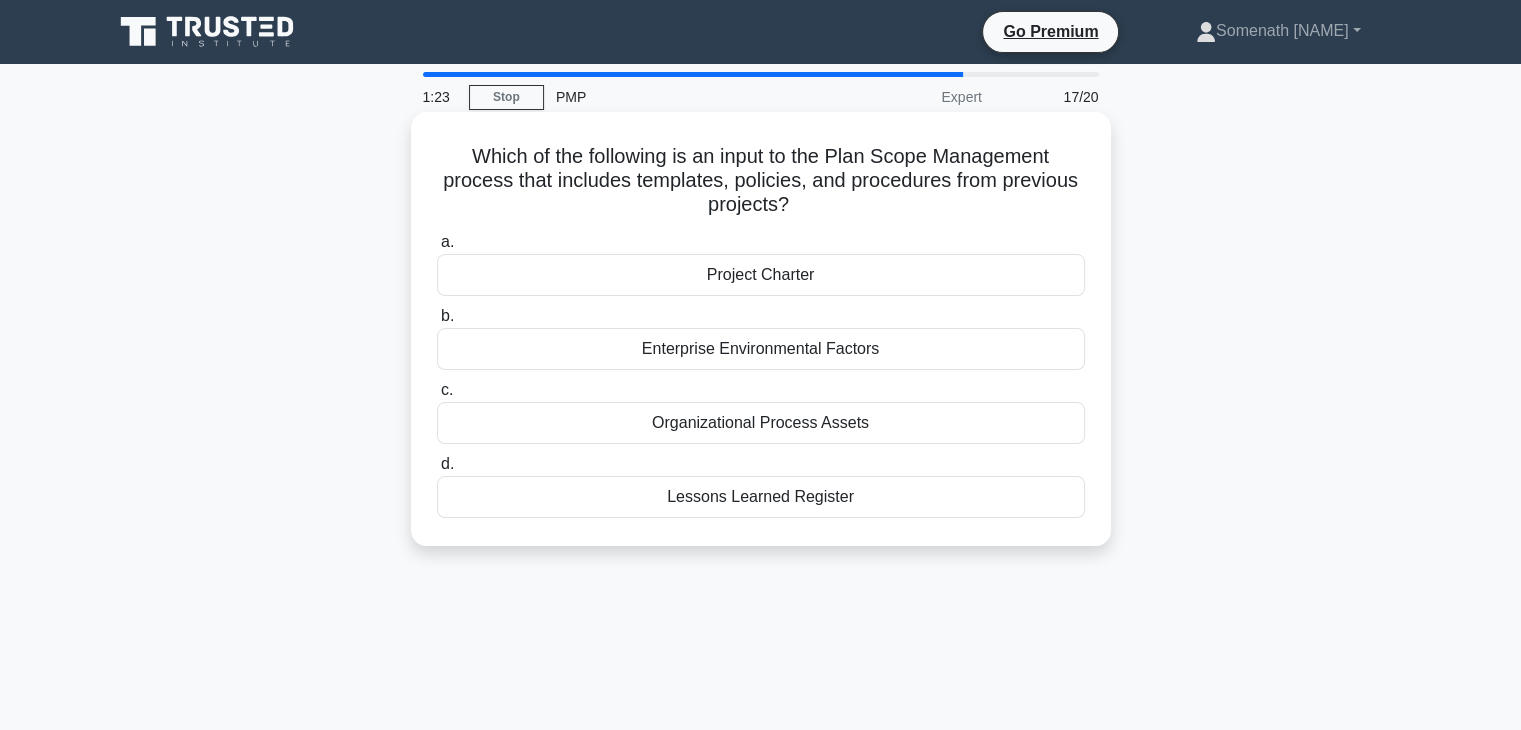 click on "Project Charter" at bounding box center (761, 275) 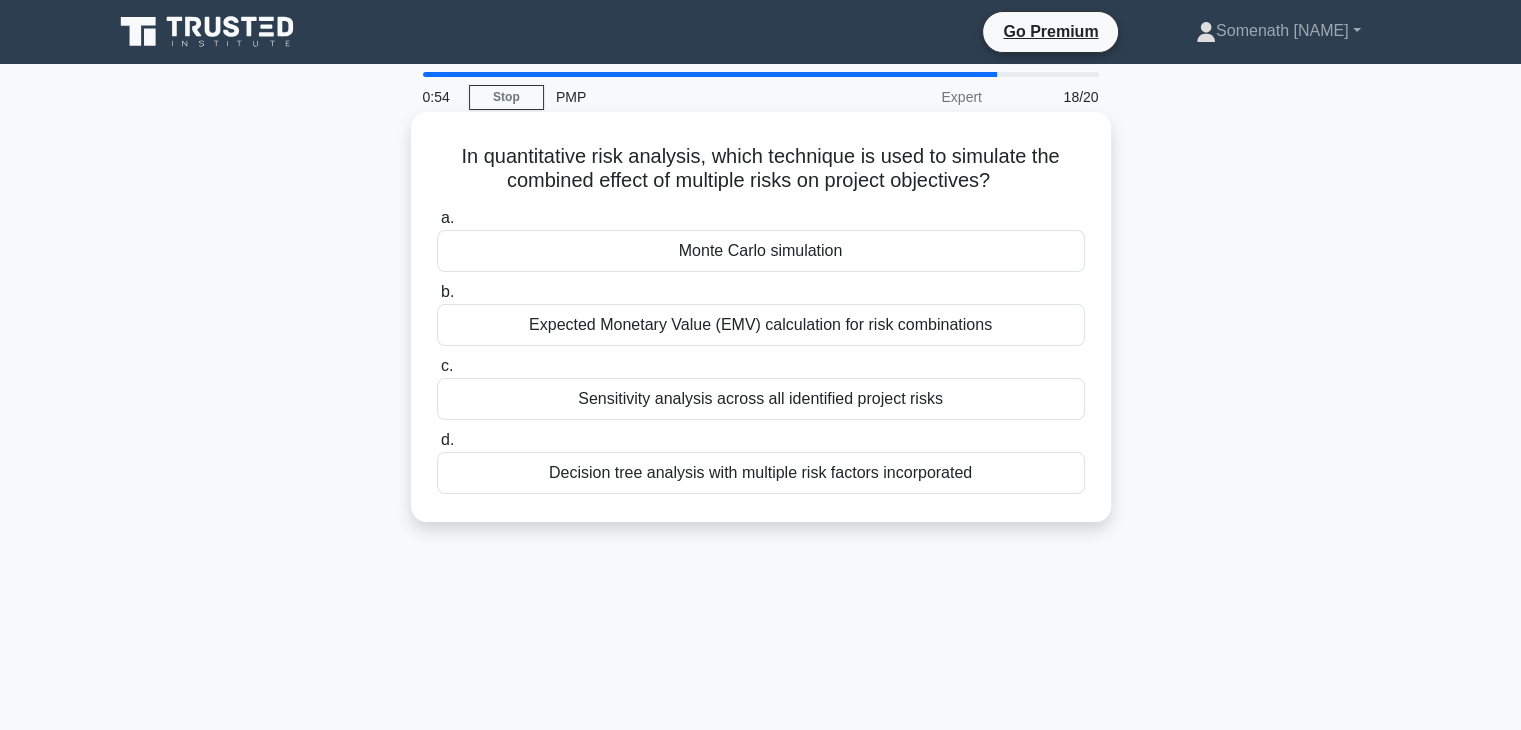 click on "Monte Carlo simulation" at bounding box center (761, 251) 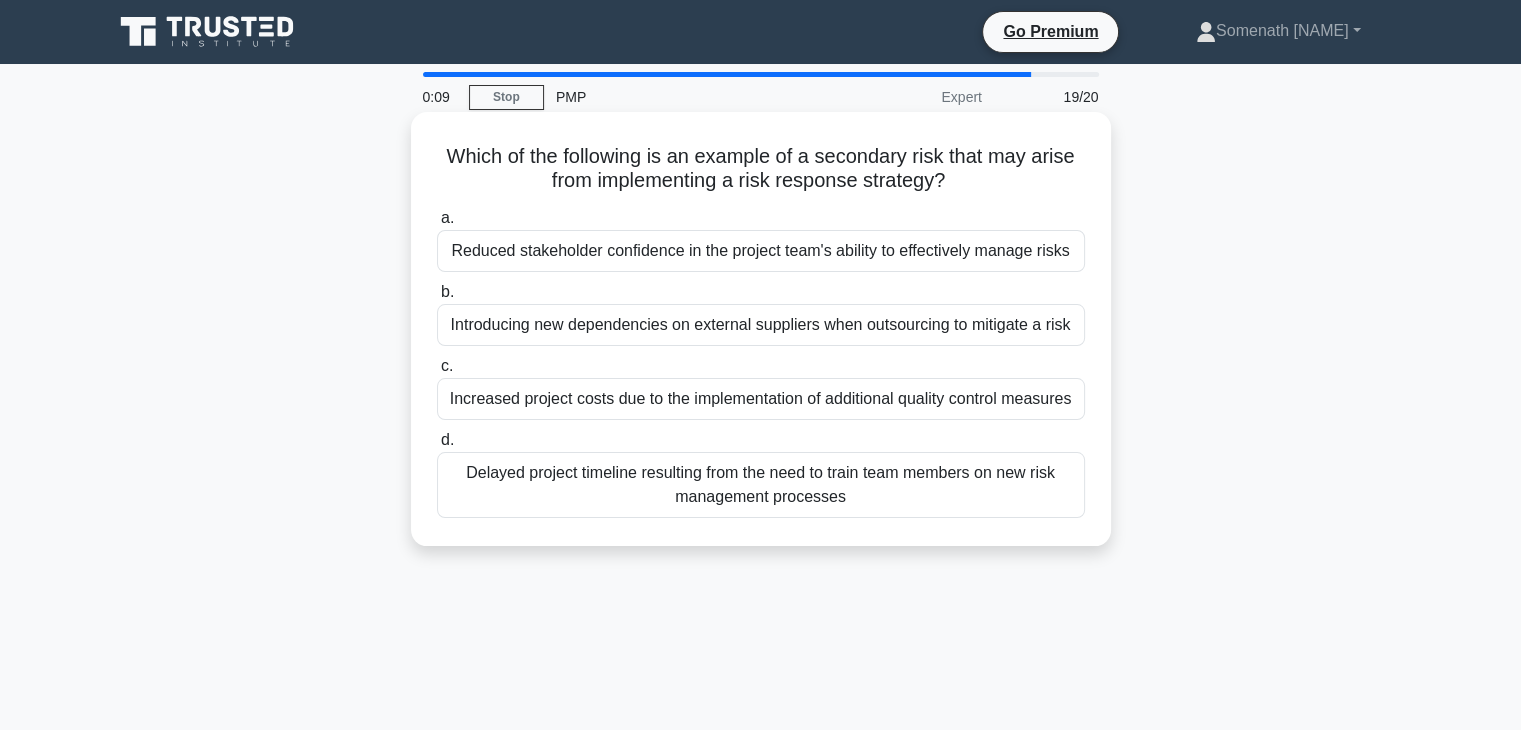 click on "Delayed project timeline resulting from the need to train team members on new risk management processes" at bounding box center [761, 485] 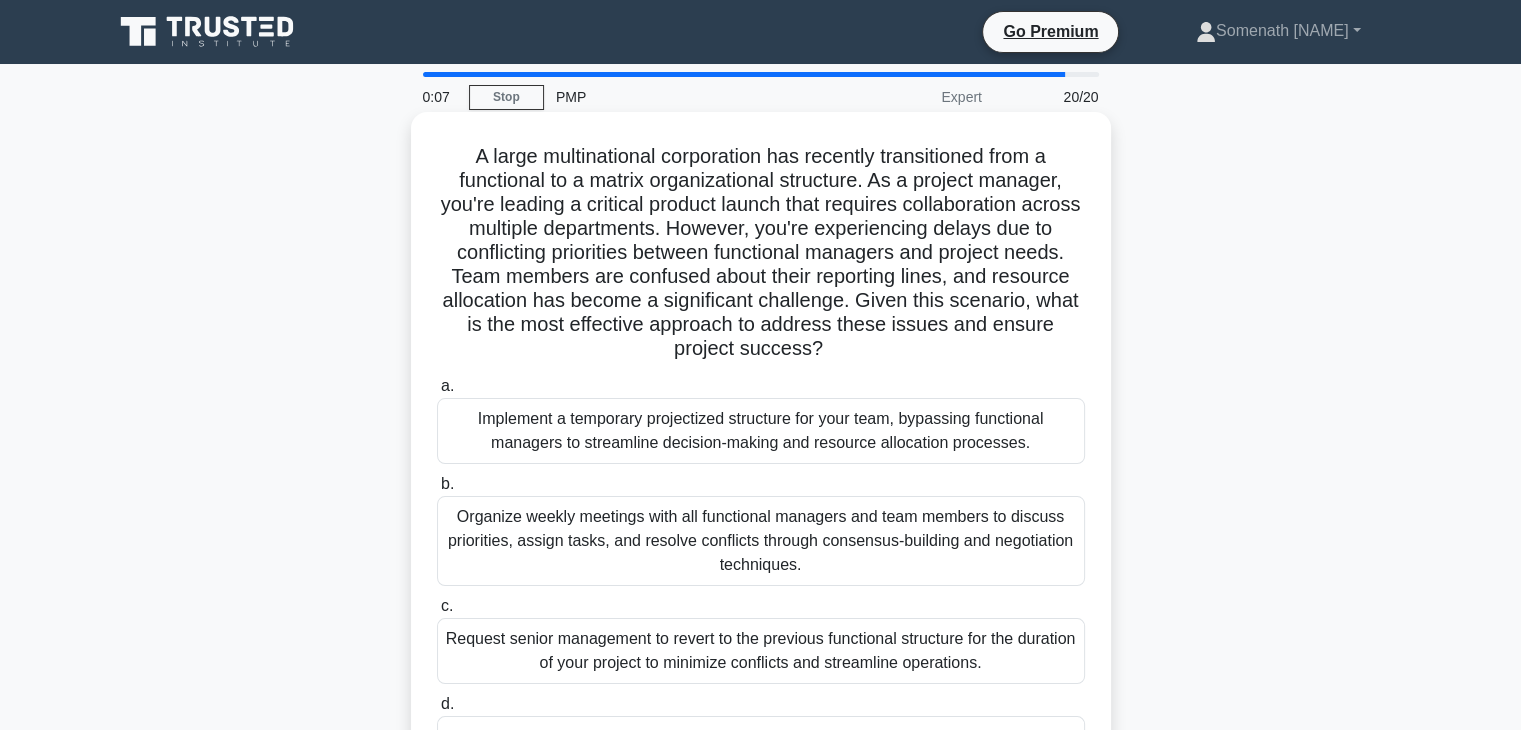 click on "Organize weekly meetings with all functional managers and team members to discuss priorities, assign tasks, and resolve conflicts through consensus-building and negotiation techniques." at bounding box center (761, 541) 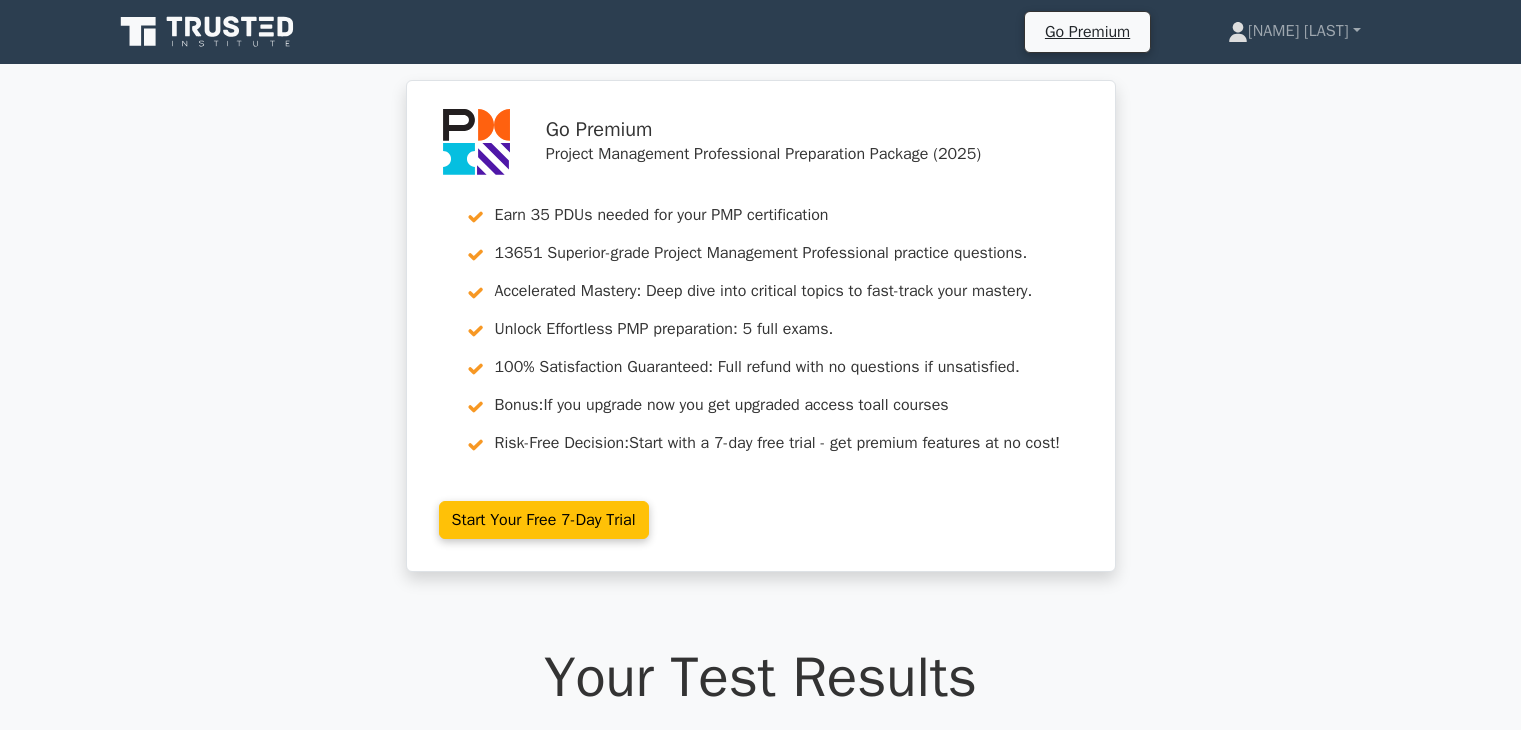 scroll, scrollTop: 0, scrollLeft: 0, axis: both 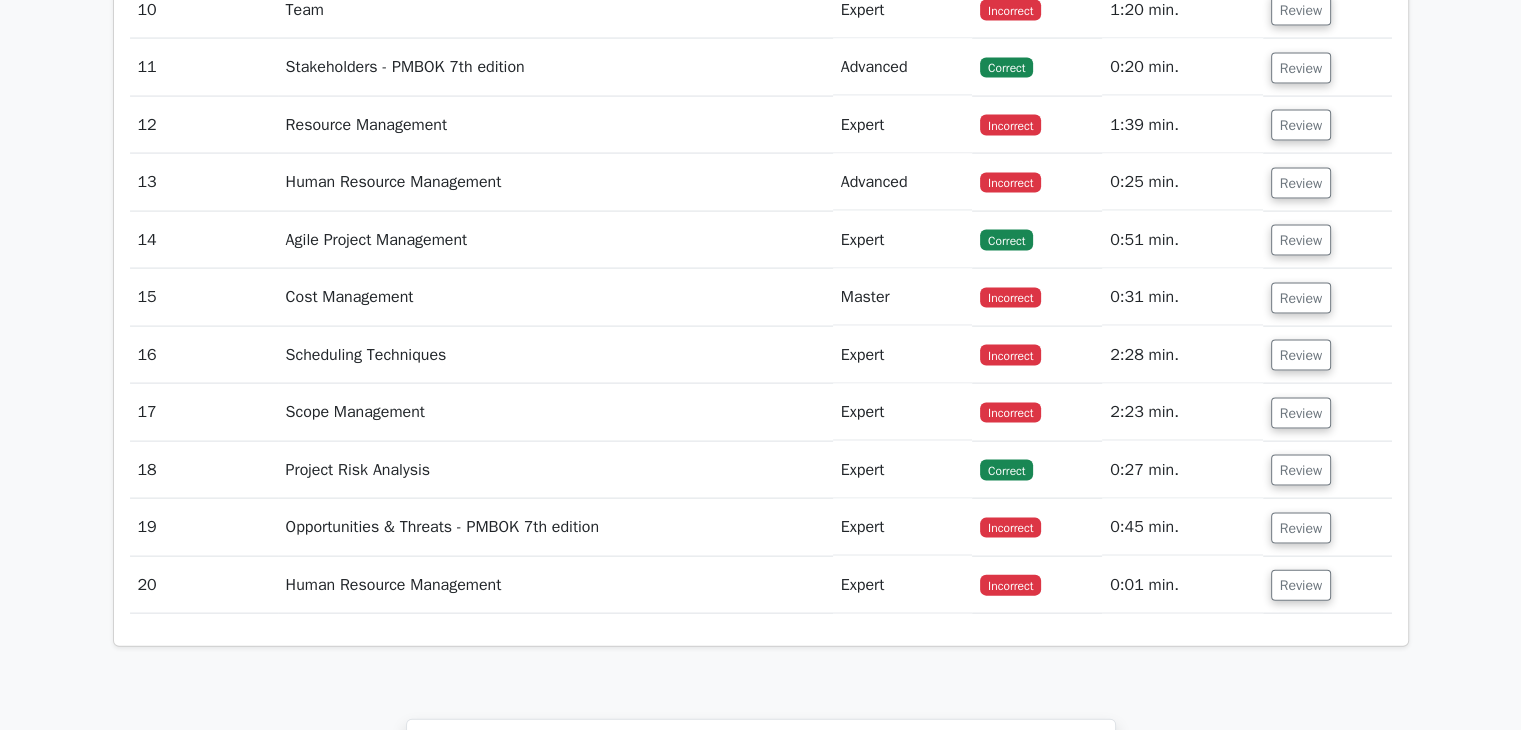 drag, startPoint x: 1528, startPoint y: 83, endPoint x: 1531, endPoint y: 585, distance: 502.00897 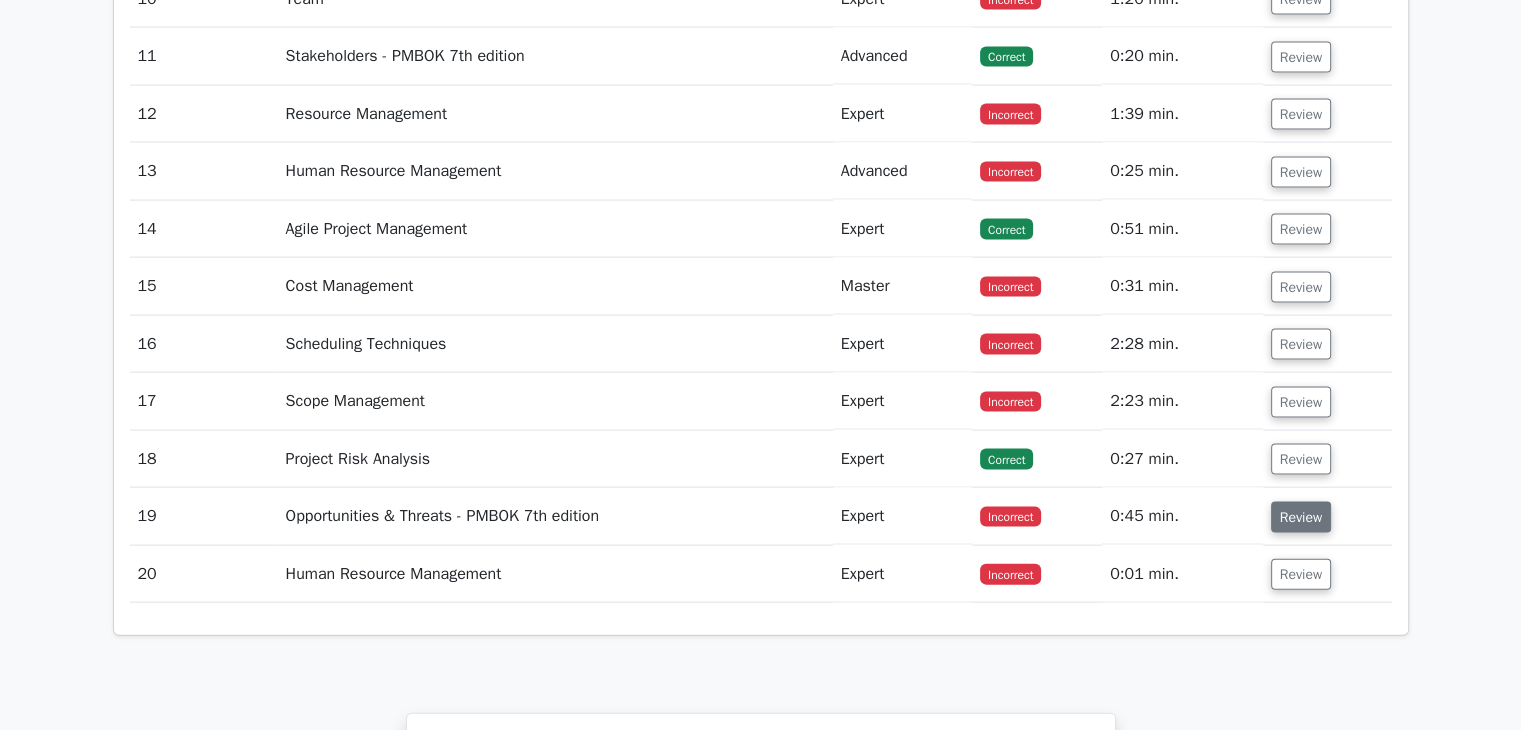 click on "Review" at bounding box center [1301, 517] 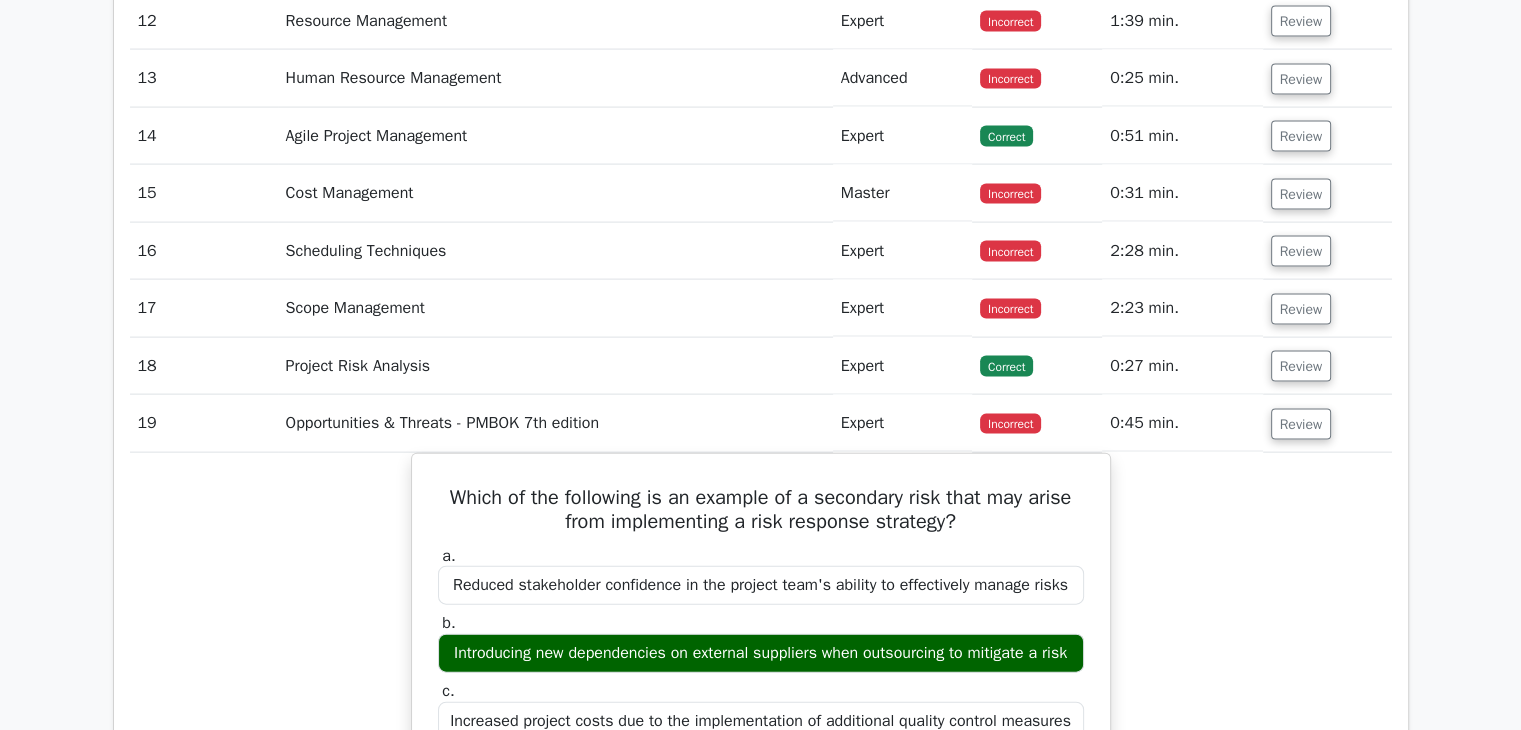scroll, scrollTop: 4292, scrollLeft: 0, axis: vertical 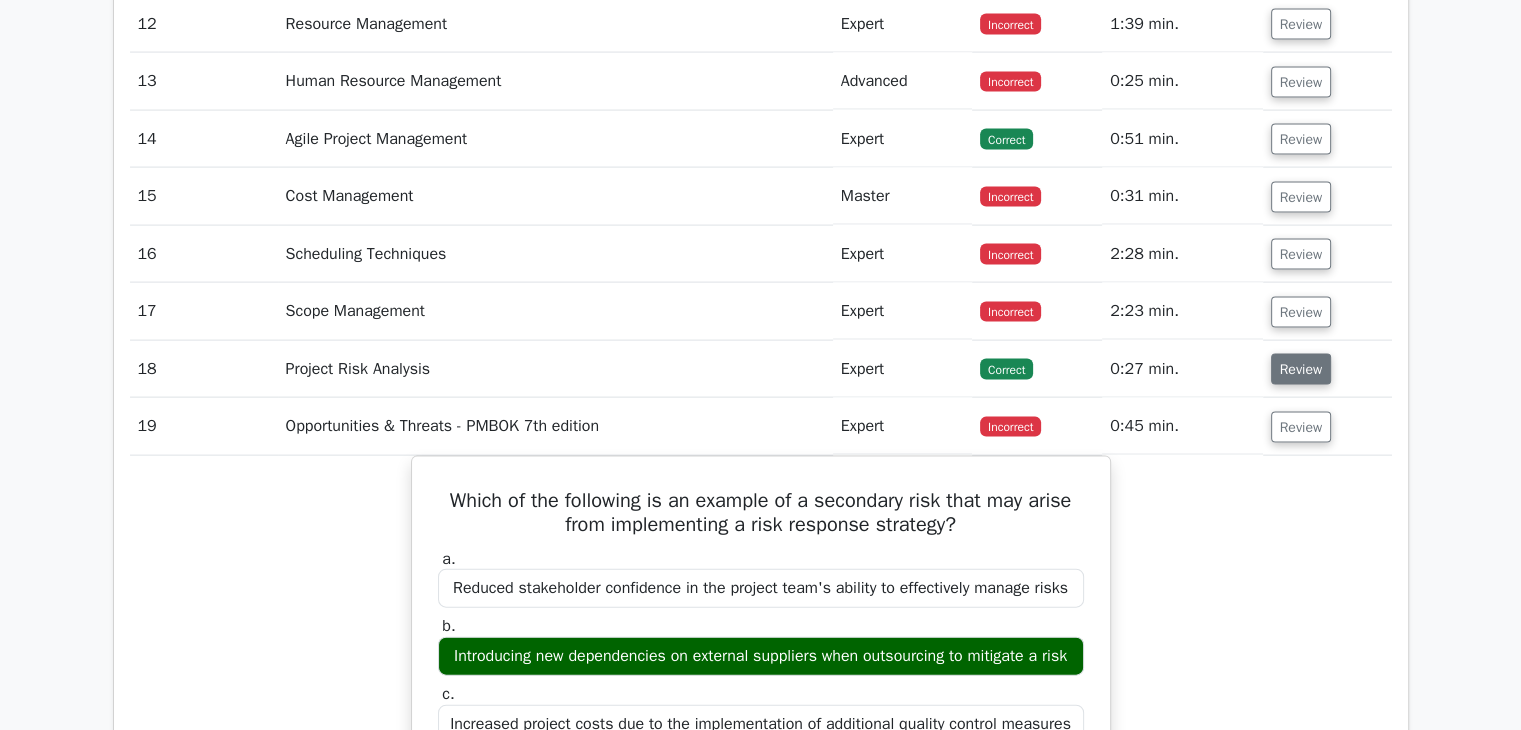 click on "Review" at bounding box center (1301, 369) 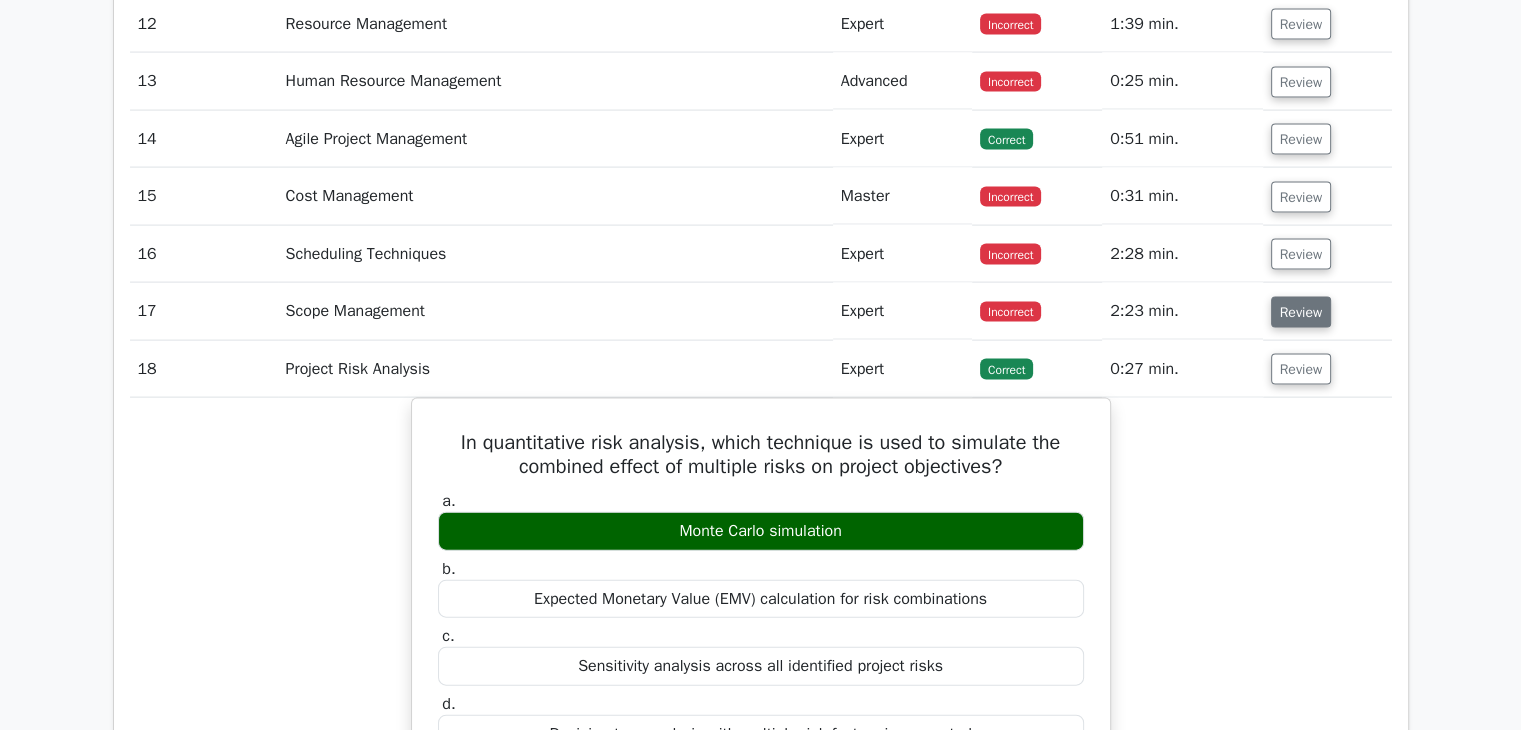 click on "Review" at bounding box center [1301, 312] 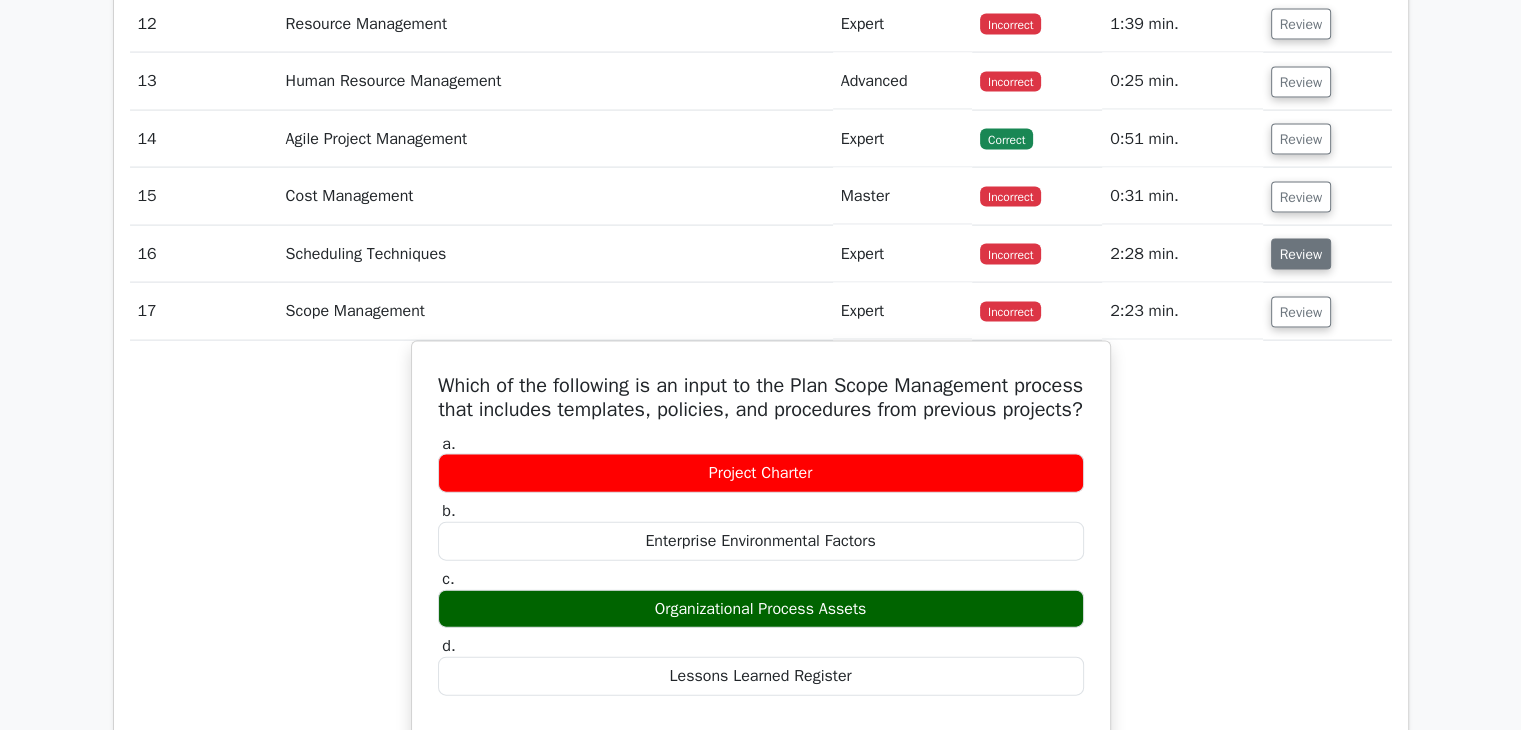 click on "Review" at bounding box center [1301, 254] 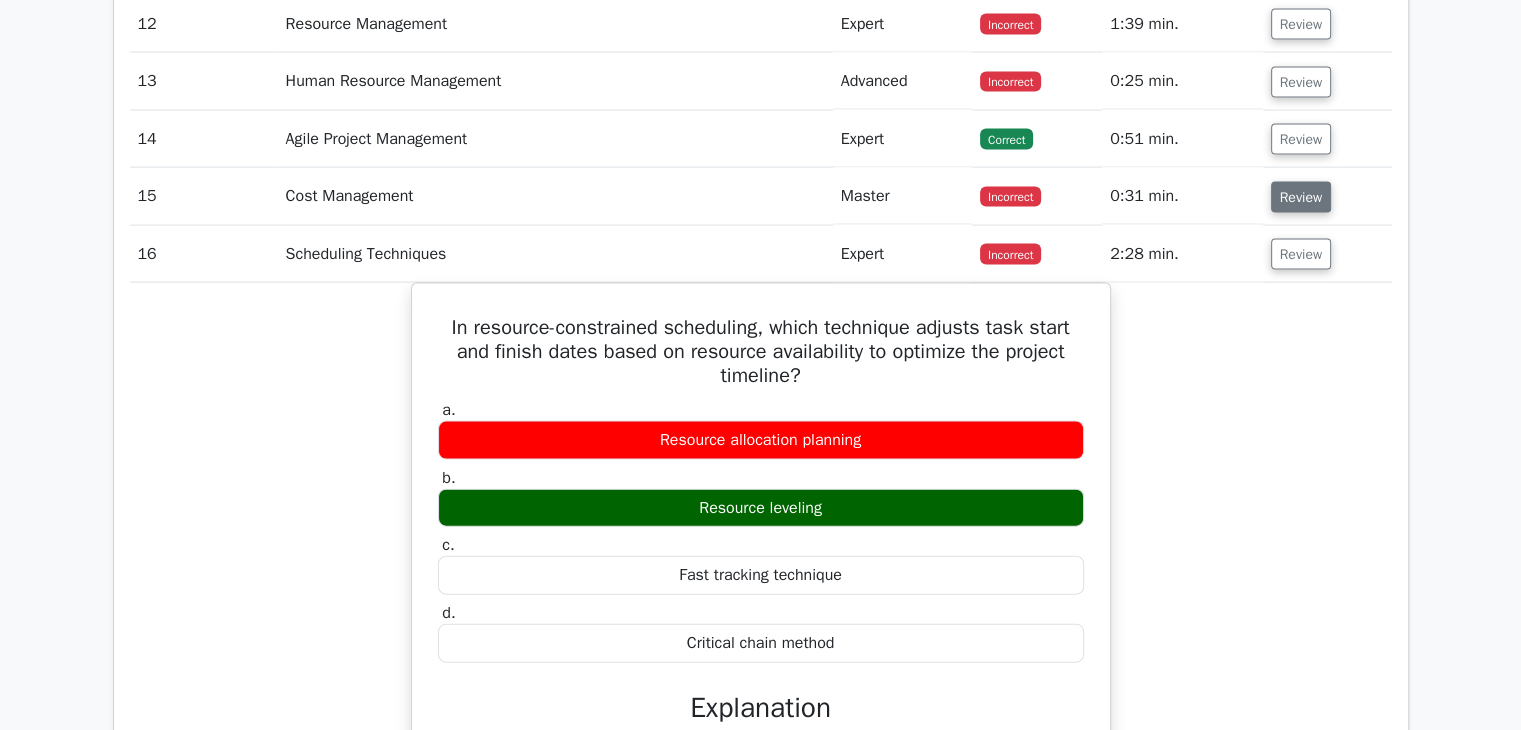 click on "Review" at bounding box center (1301, 197) 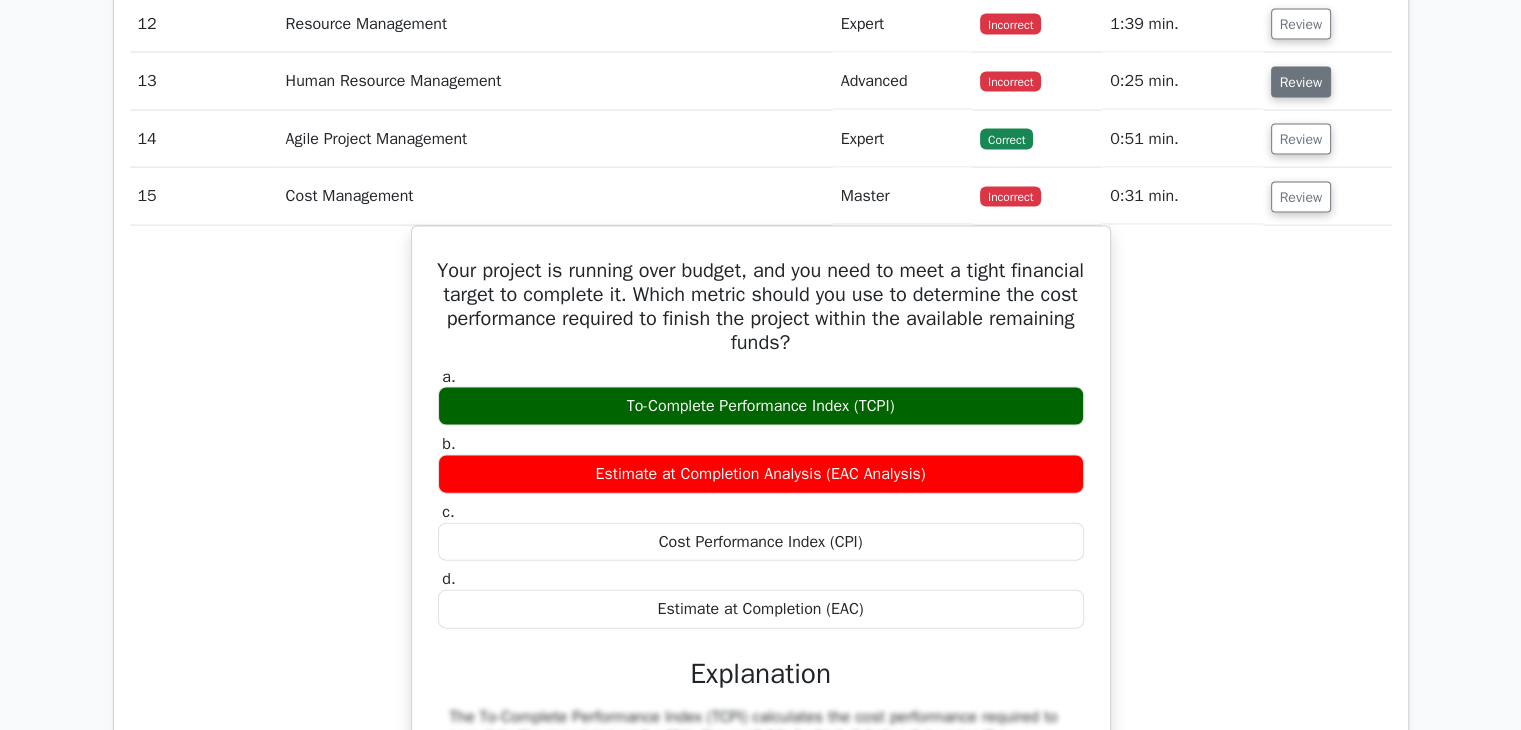 click on "Review" at bounding box center [1301, 82] 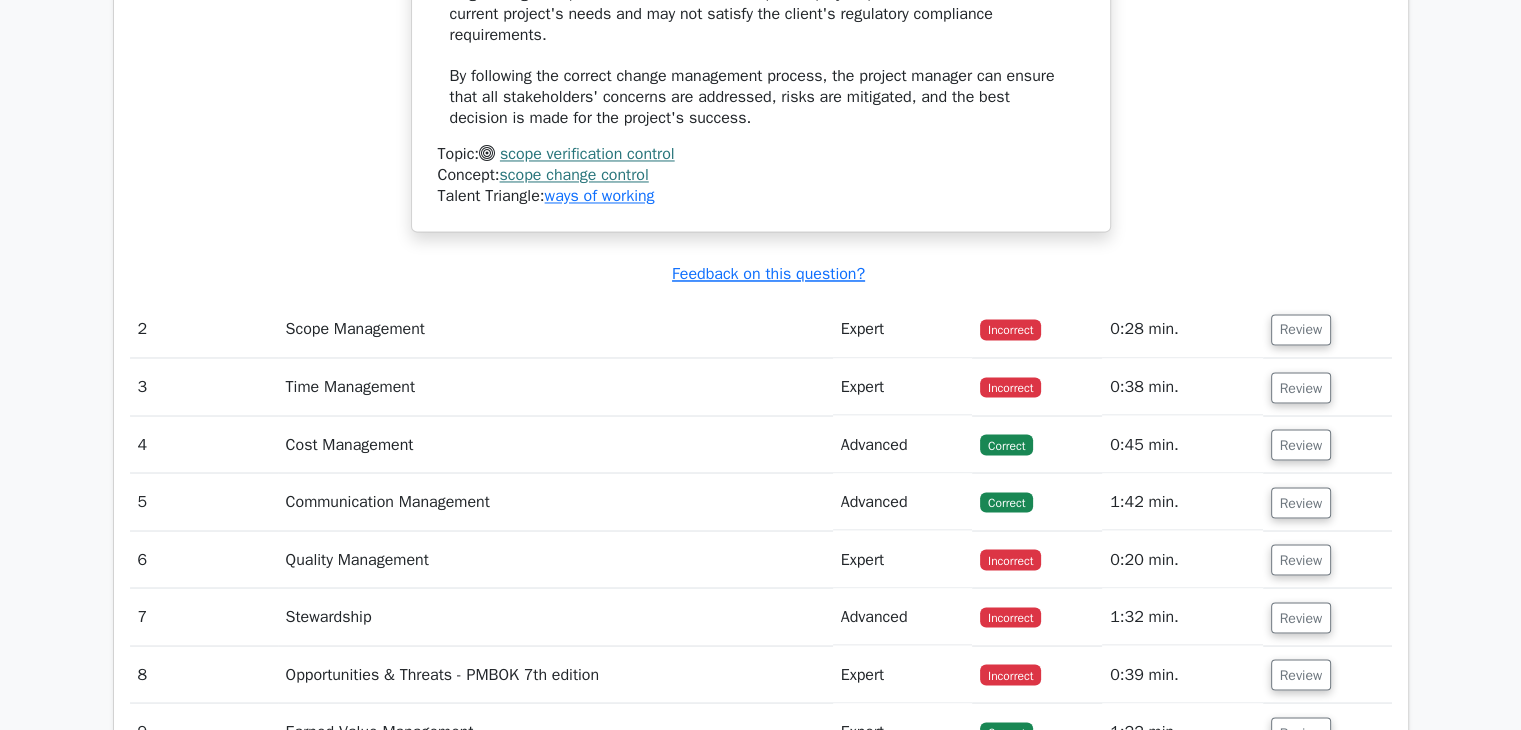 scroll, scrollTop: 3483, scrollLeft: 0, axis: vertical 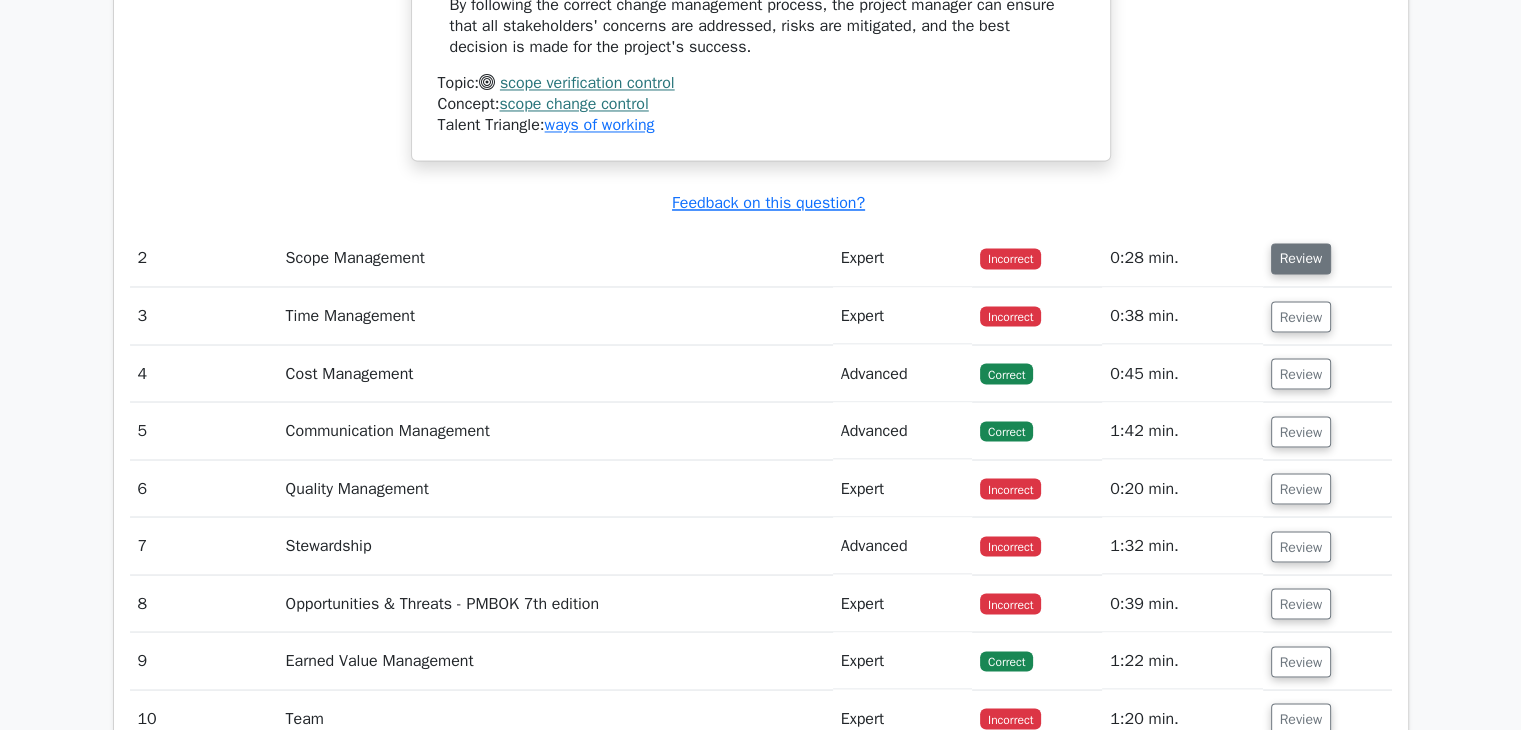 click on "Review" at bounding box center [1301, 258] 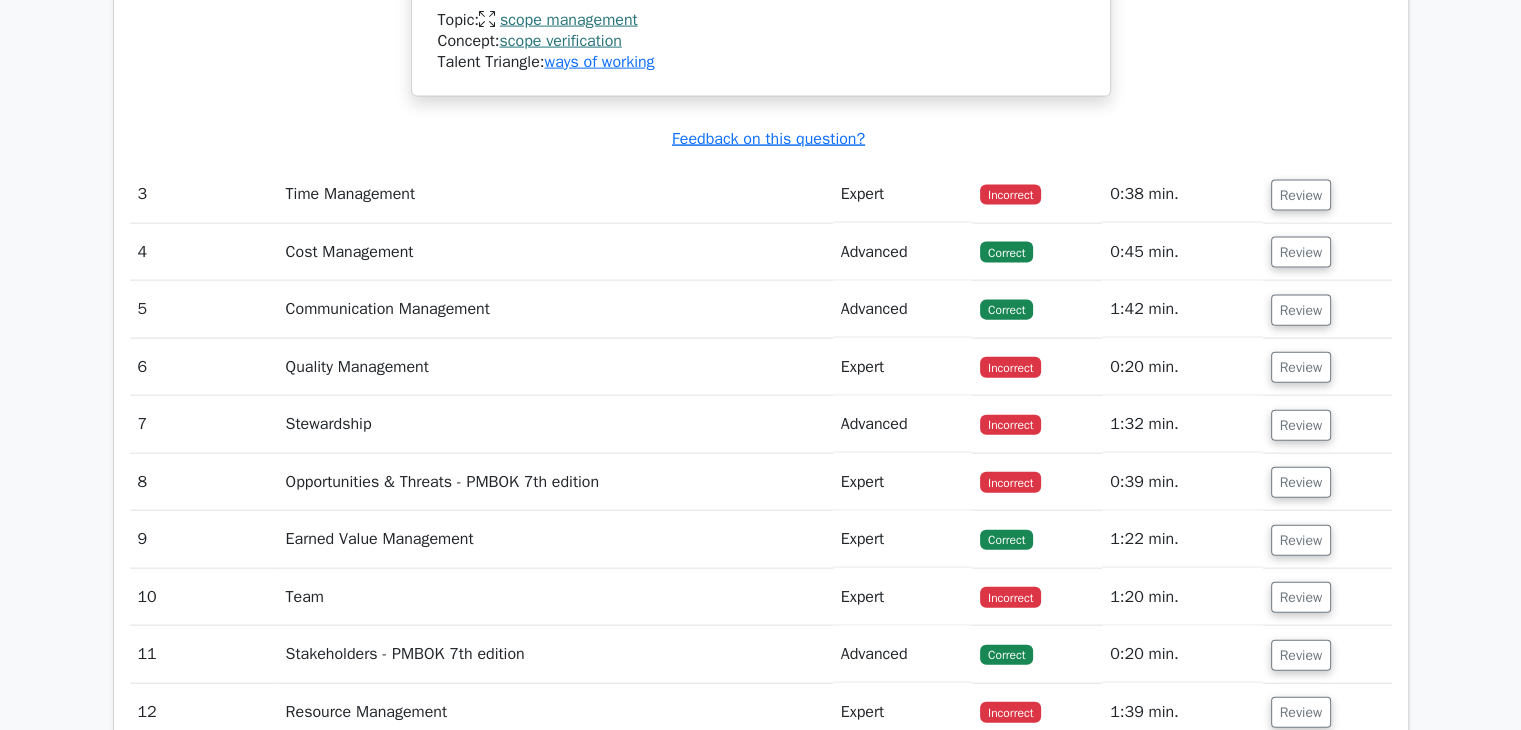 scroll, scrollTop: 4485, scrollLeft: 0, axis: vertical 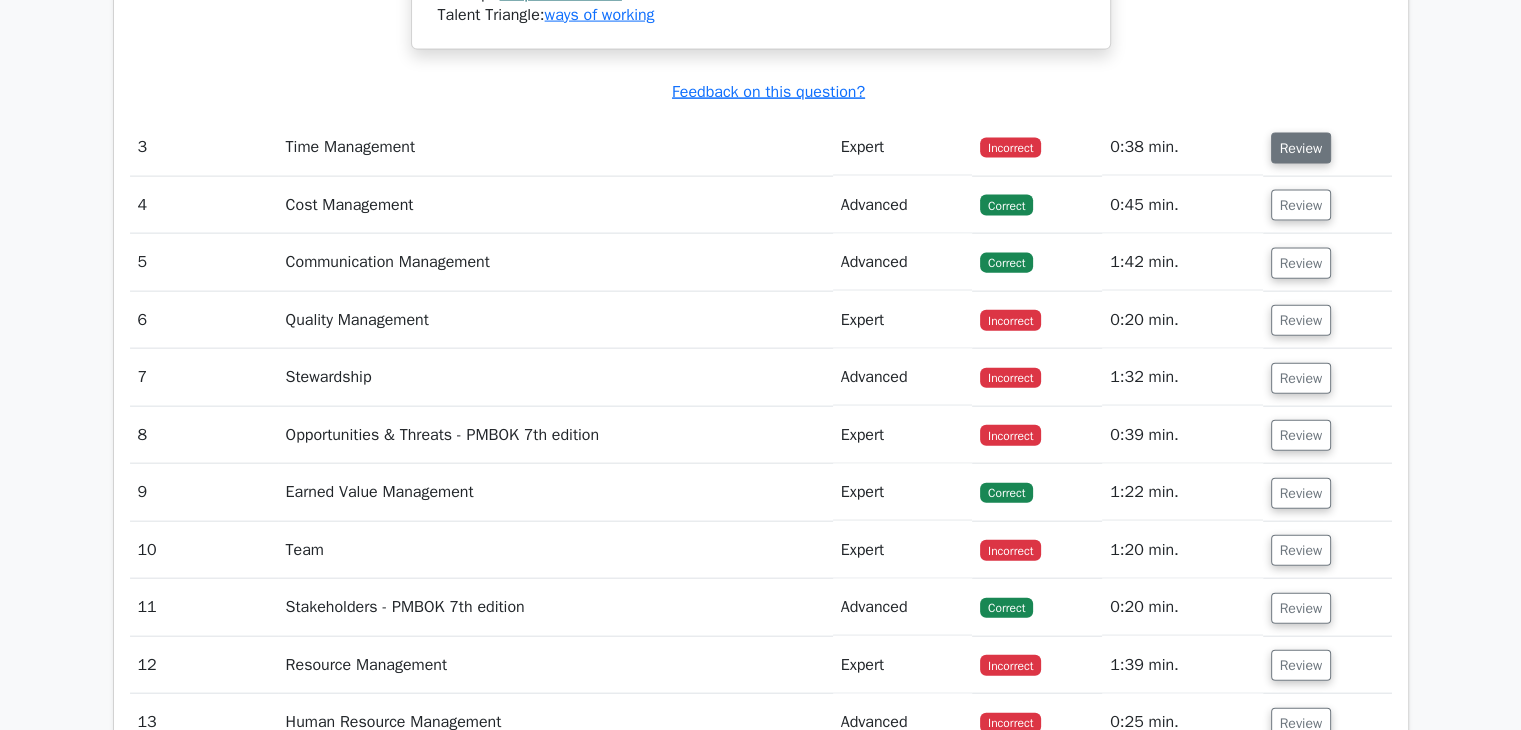 click on "Review" at bounding box center [1301, 148] 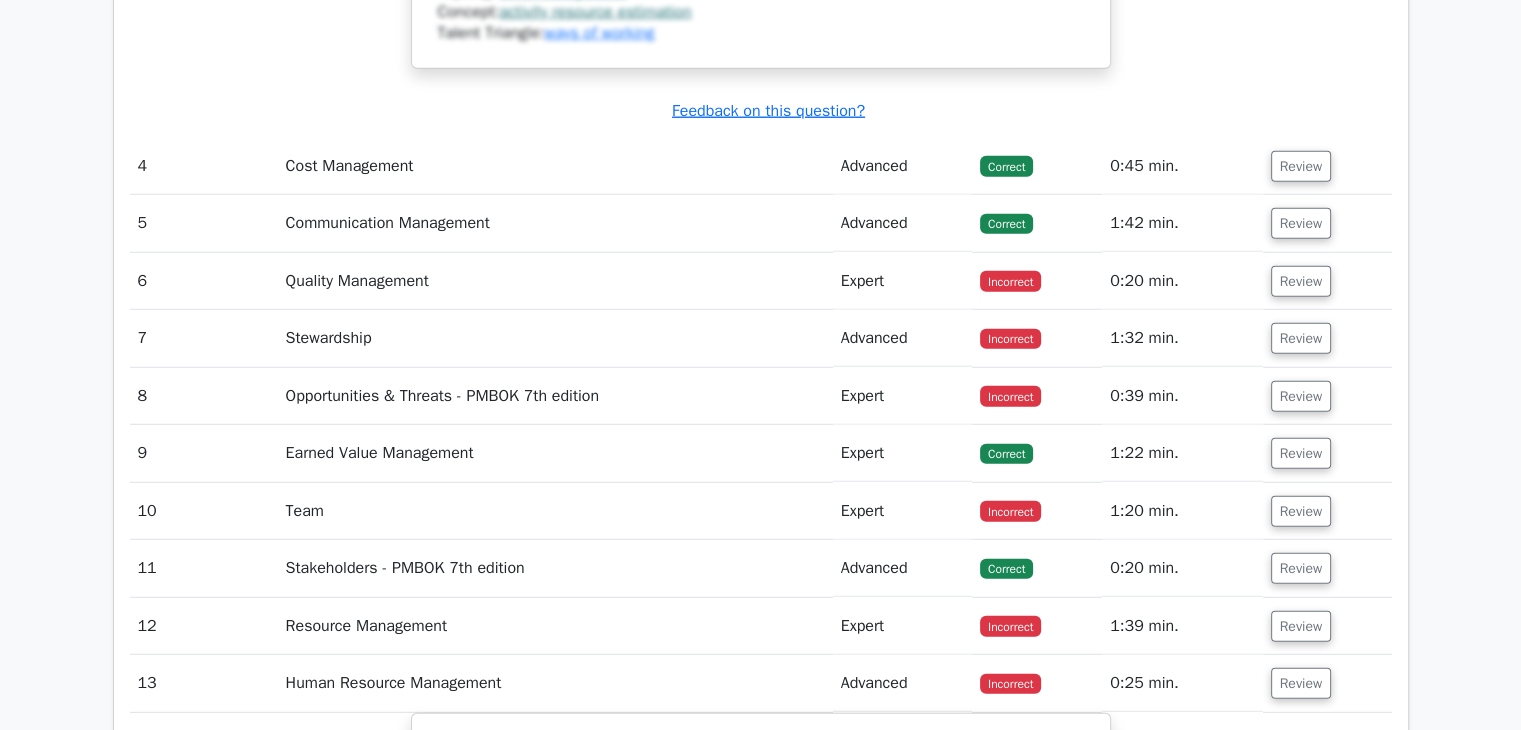 scroll, scrollTop: 5441, scrollLeft: 0, axis: vertical 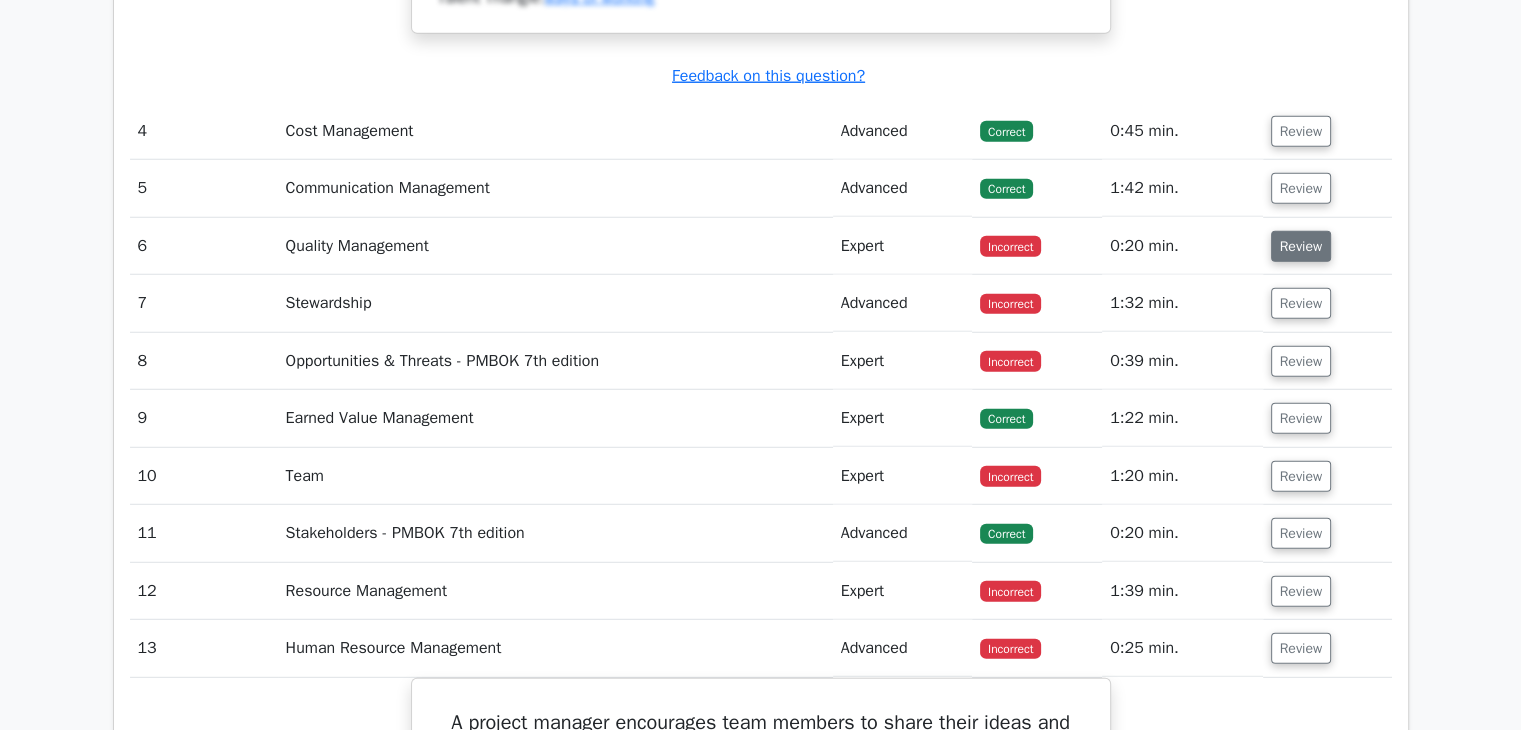 click on "Review" at bounding box center [1301, 246] 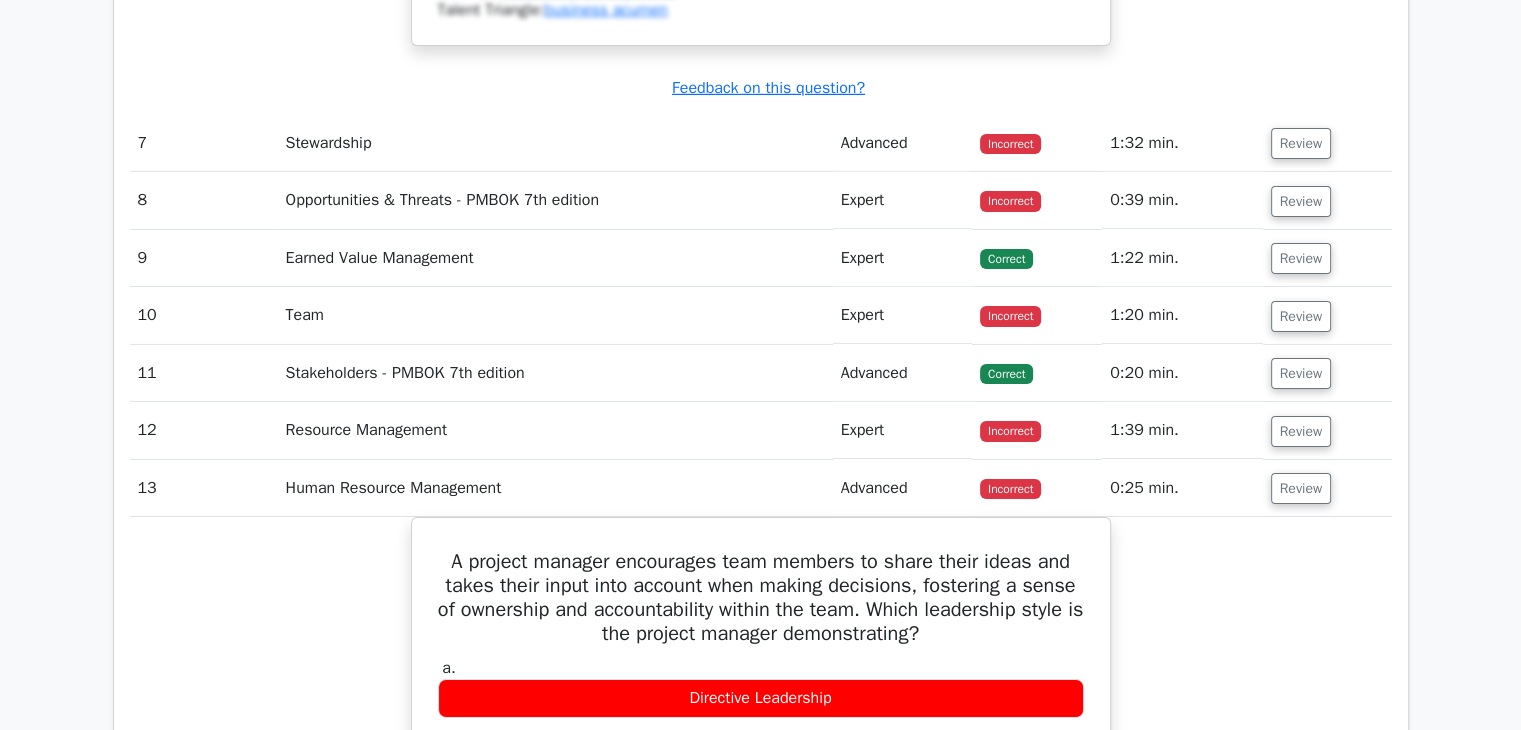 scroll, scrollTop: 6574, scrollLeft: 0, axis: vertical 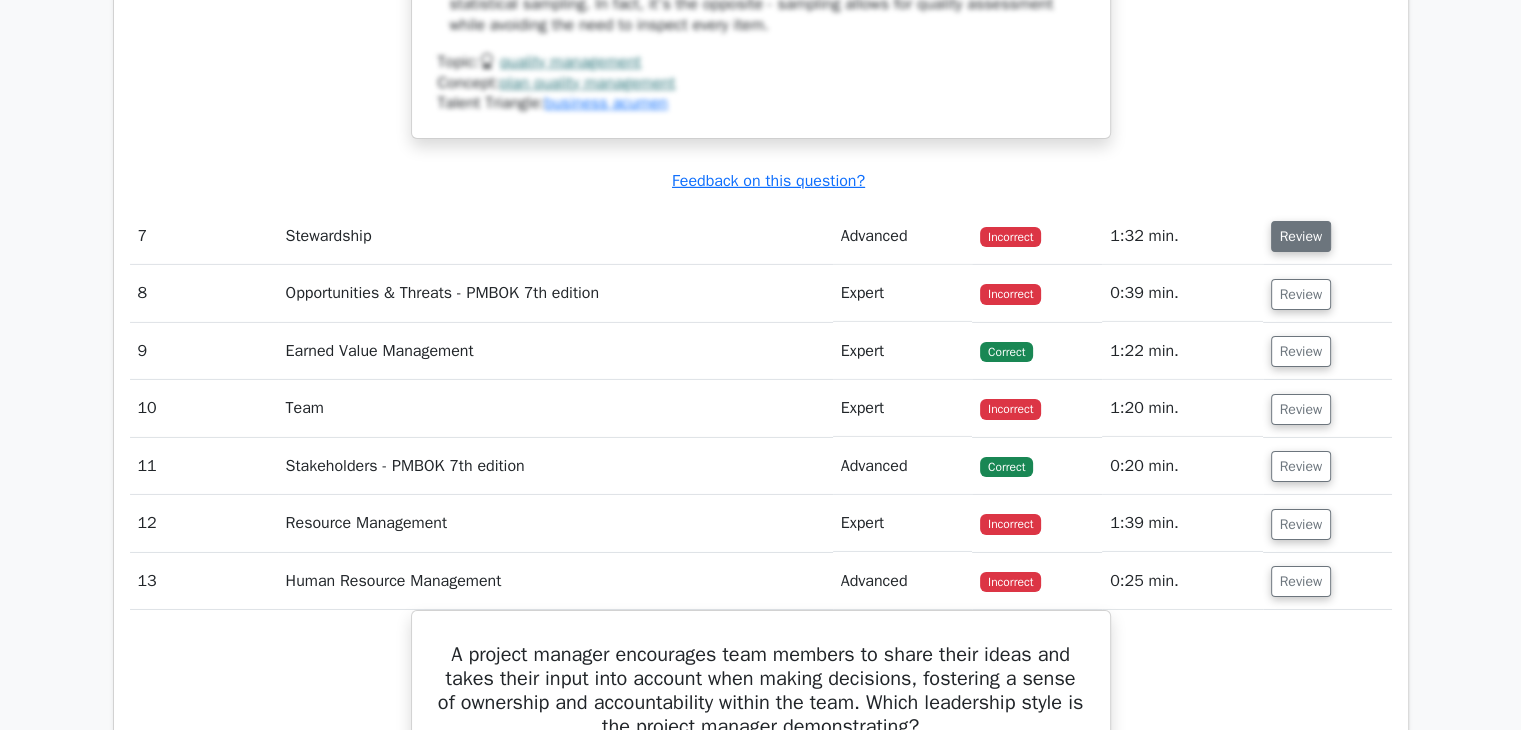 click on "Review" at bounding box center (1301, 236) 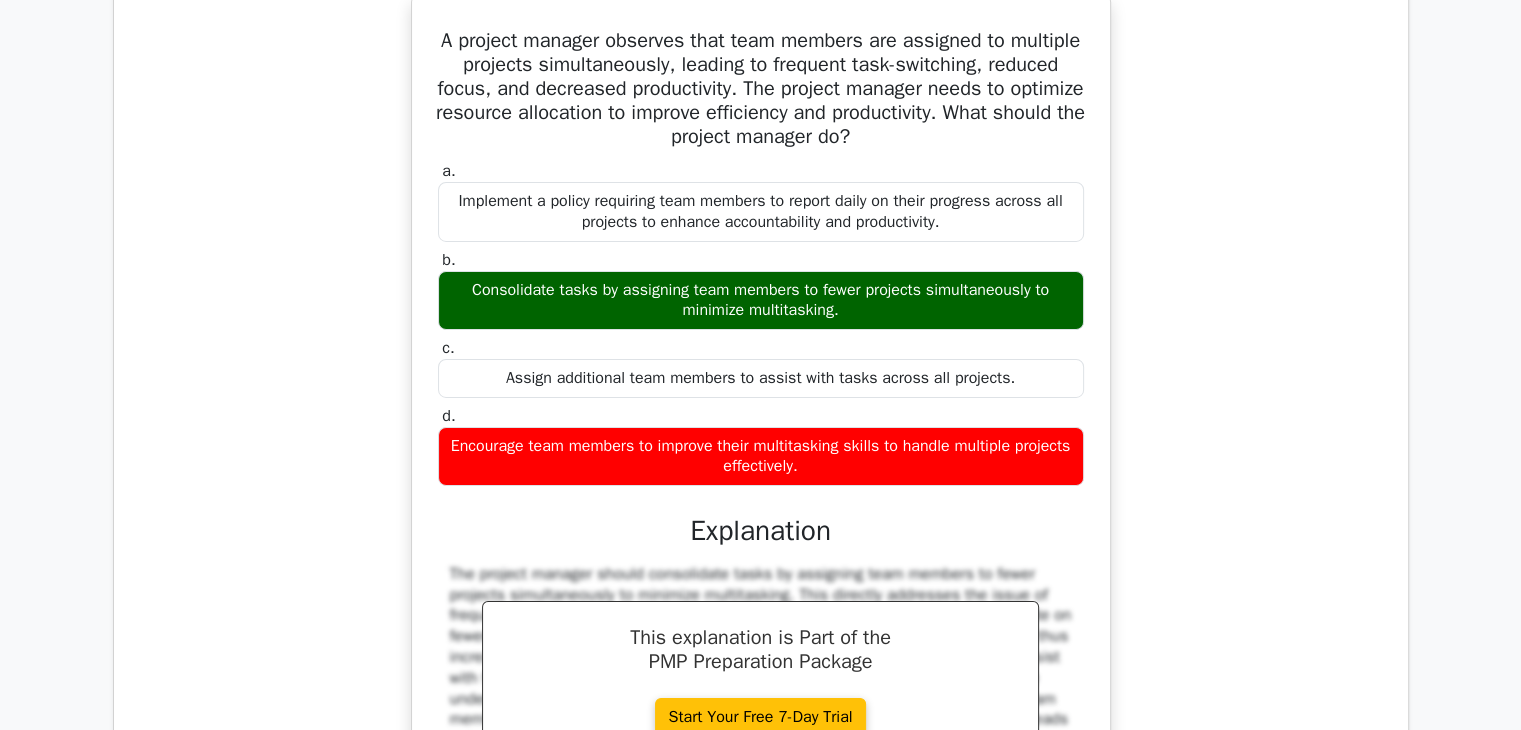 scroll, scrollTop: 6813, scrollLeft: 0, axis: vertical 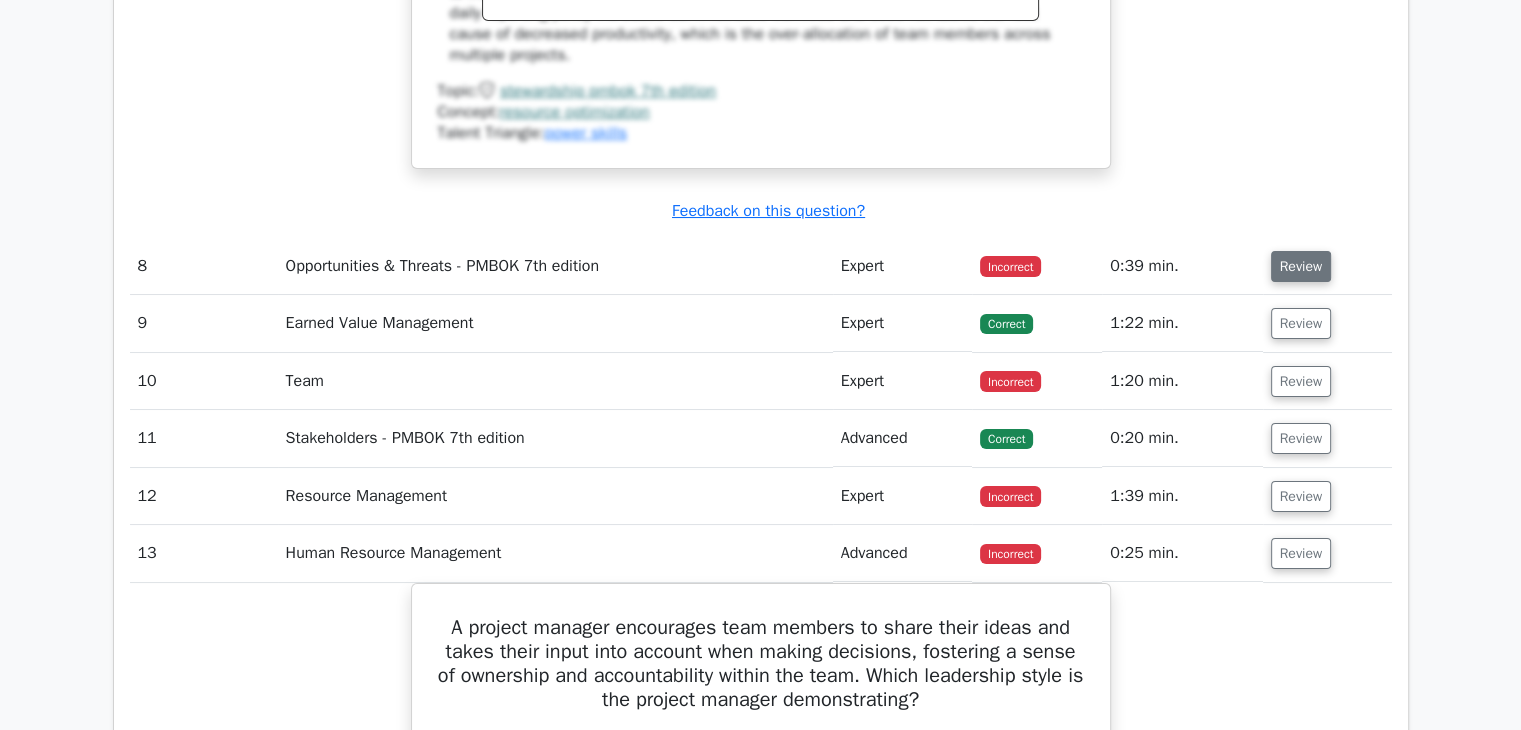 click on "Review" at bounding box center (1301, 266) 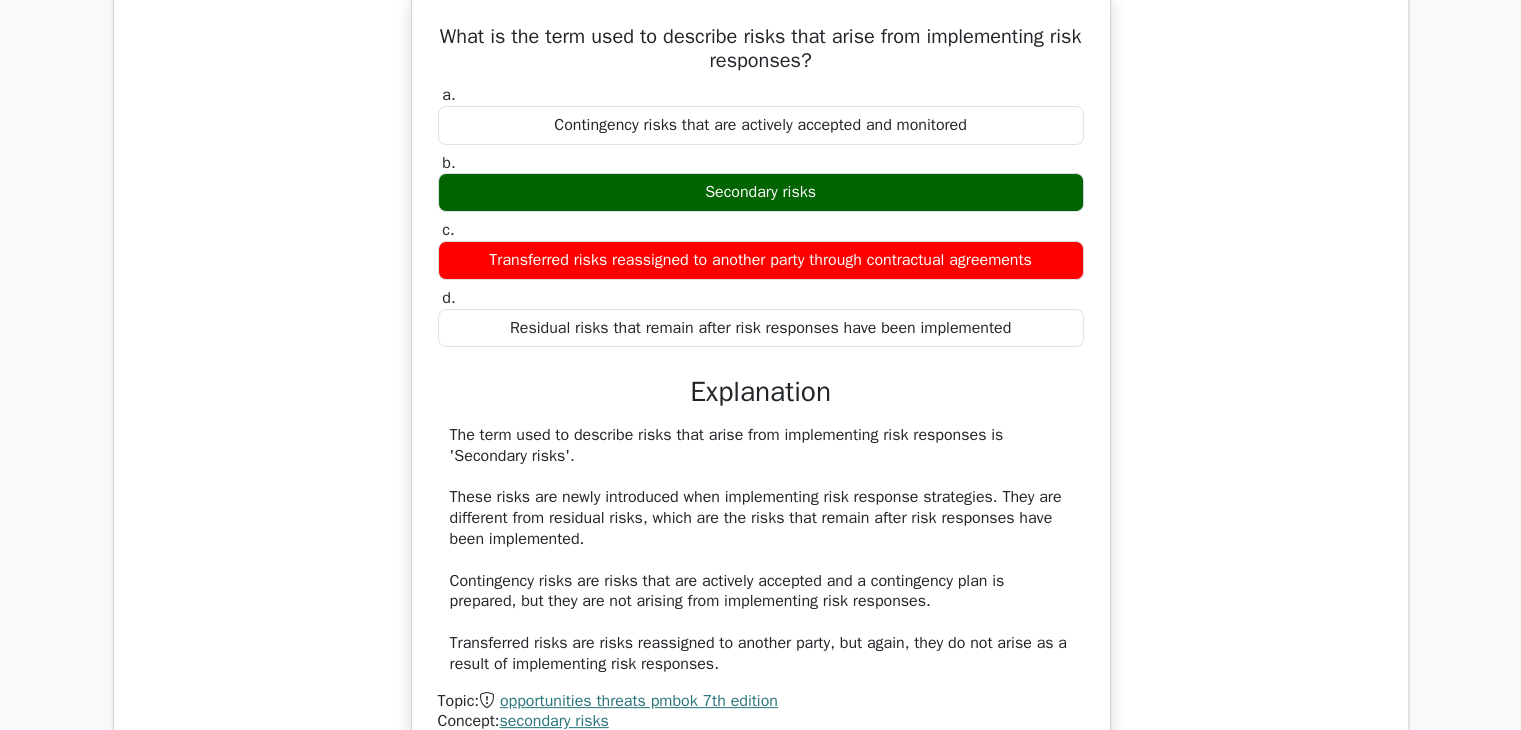 scroll, scrollTop: 7844, scrollLeft: 0, axis: vertical 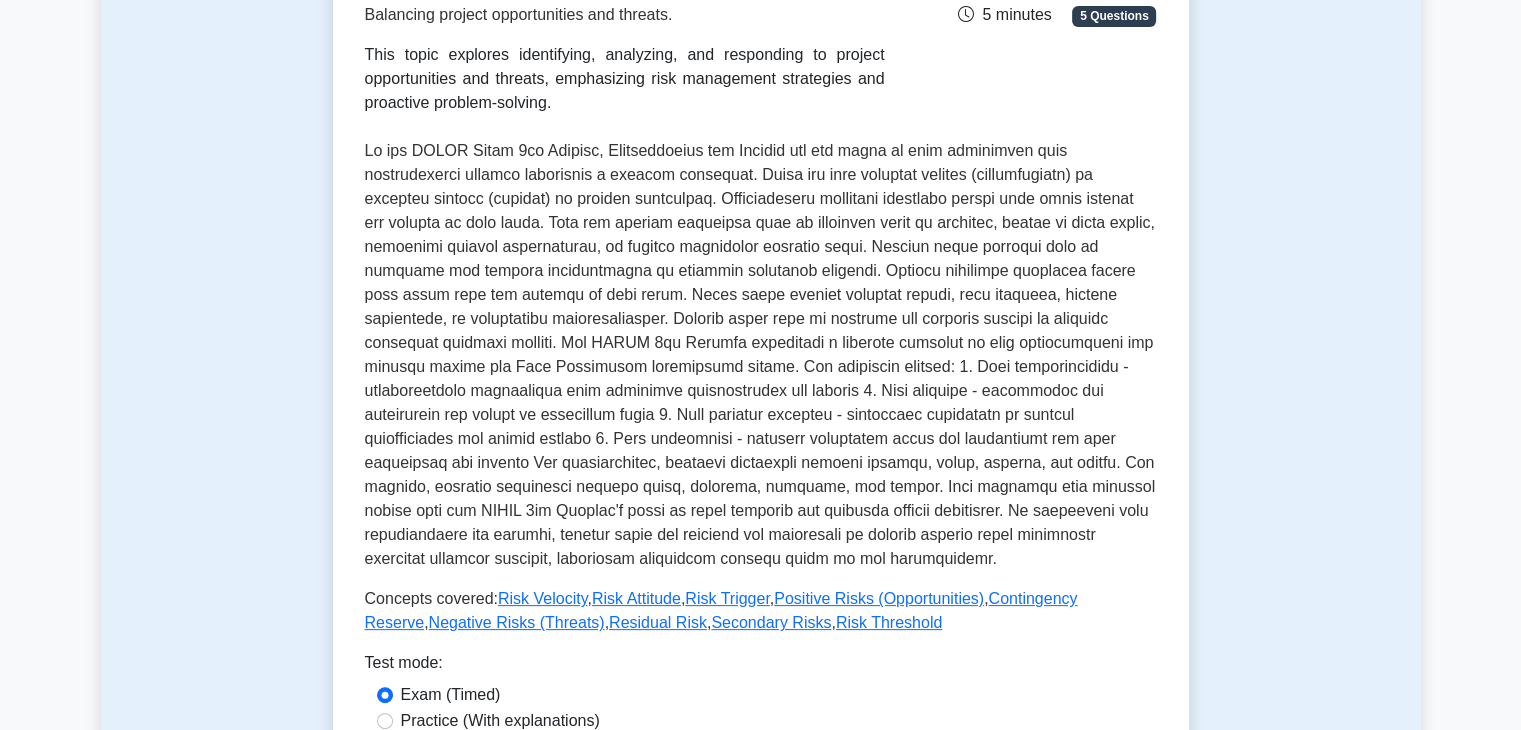 click on "Back to Project Management Professional (PMP)
Test
Flashcards
Opportunities & Threats - PMBOK 7th edition
Balancing project opportunities and threats.
5 minutes
5 Questions Risk Velocity ," at bounding box center (760, 691) 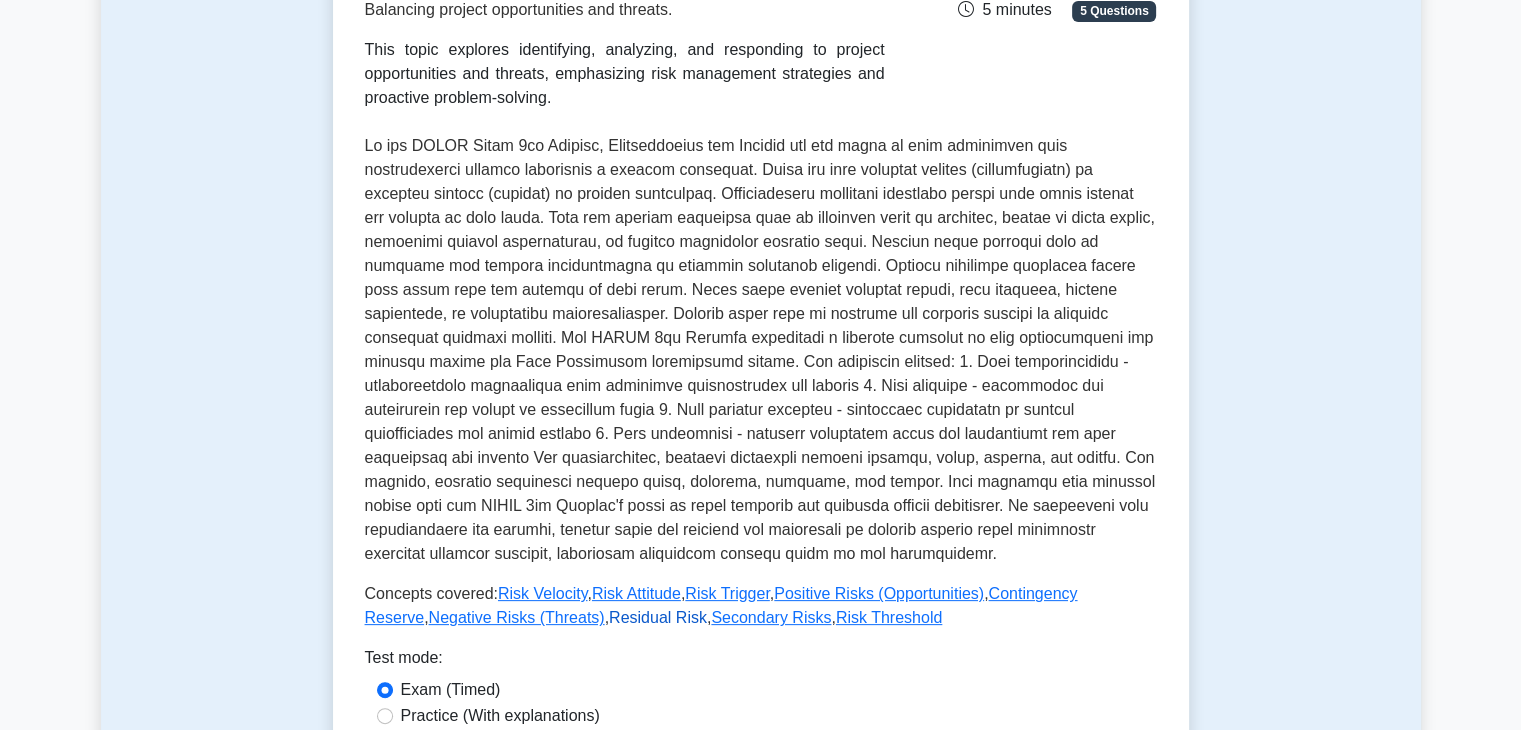 click on "Residual Risk" at bounding box center (658, 617) 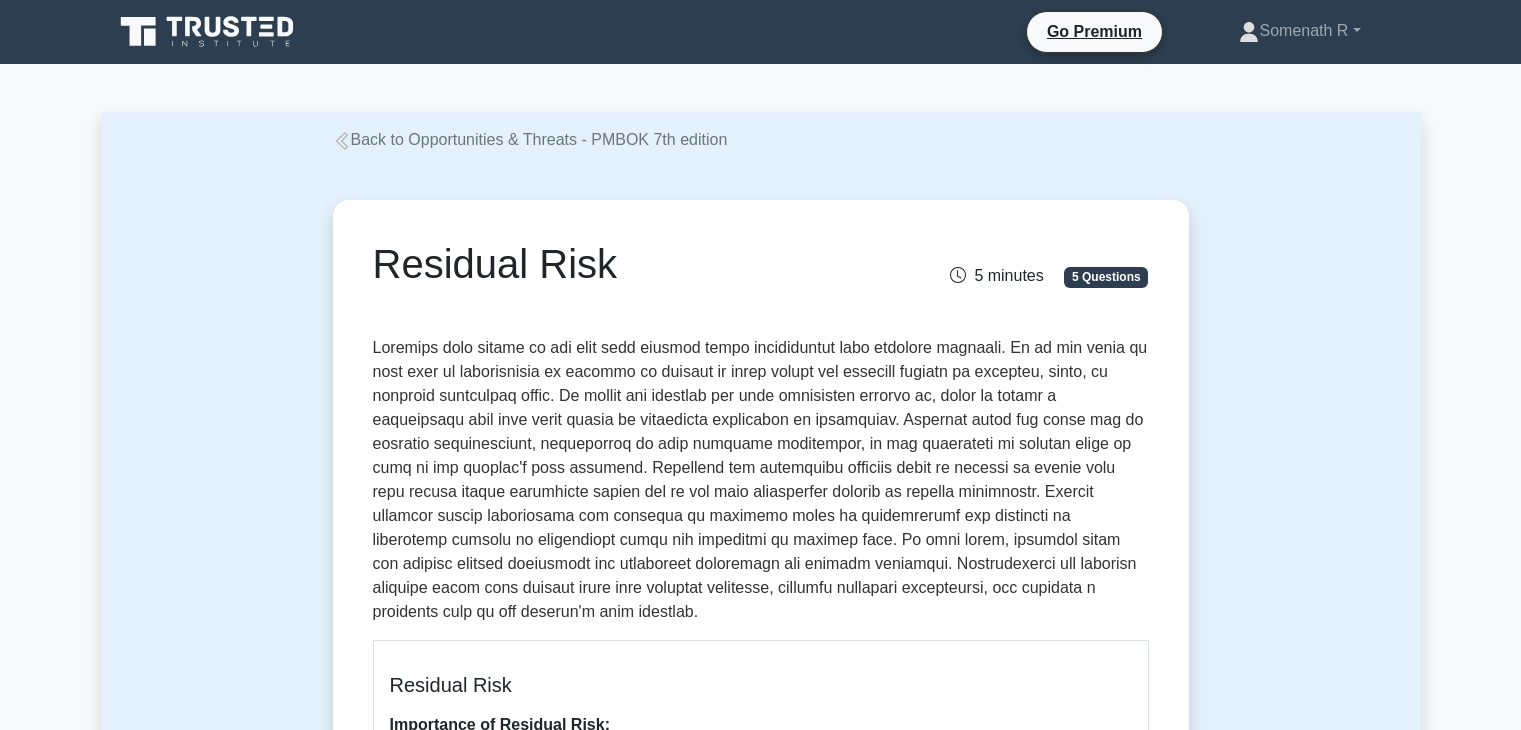 scroll, scrollTop: 0, scrollLeft: 0, axis: both 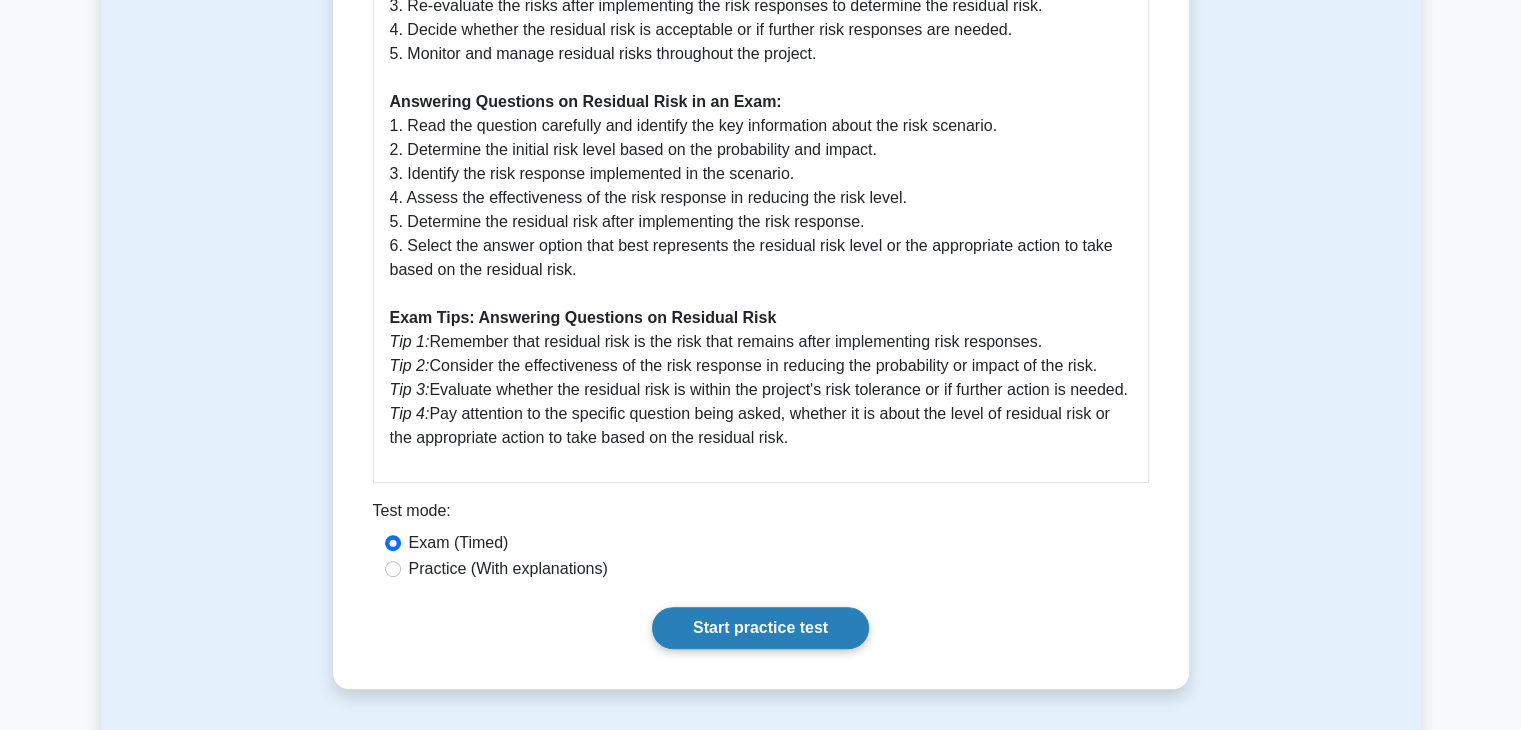 click on "Start practice test" at bounding box center [760, 628] 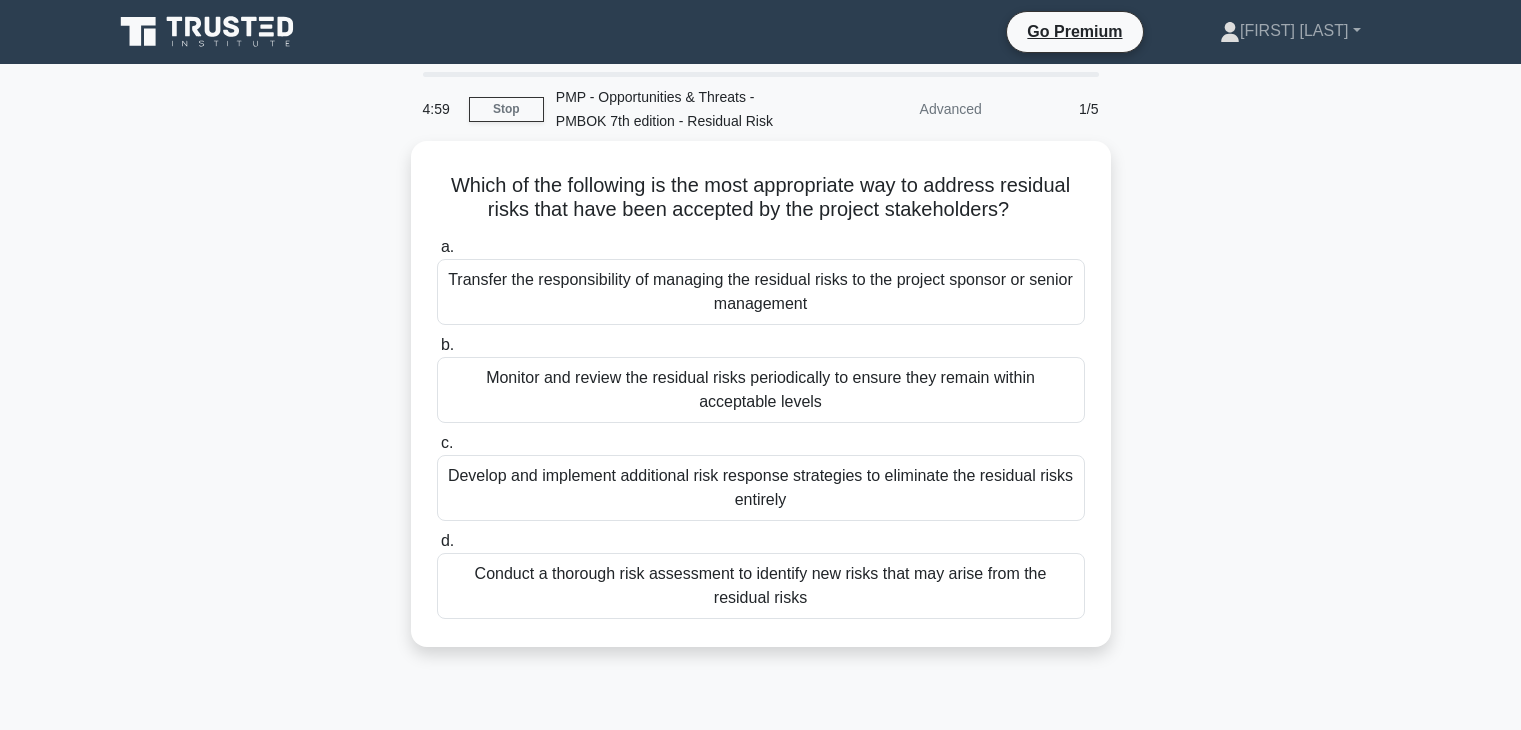 scroll, scrollTop: 0, scrollLeft: 0, axis: both 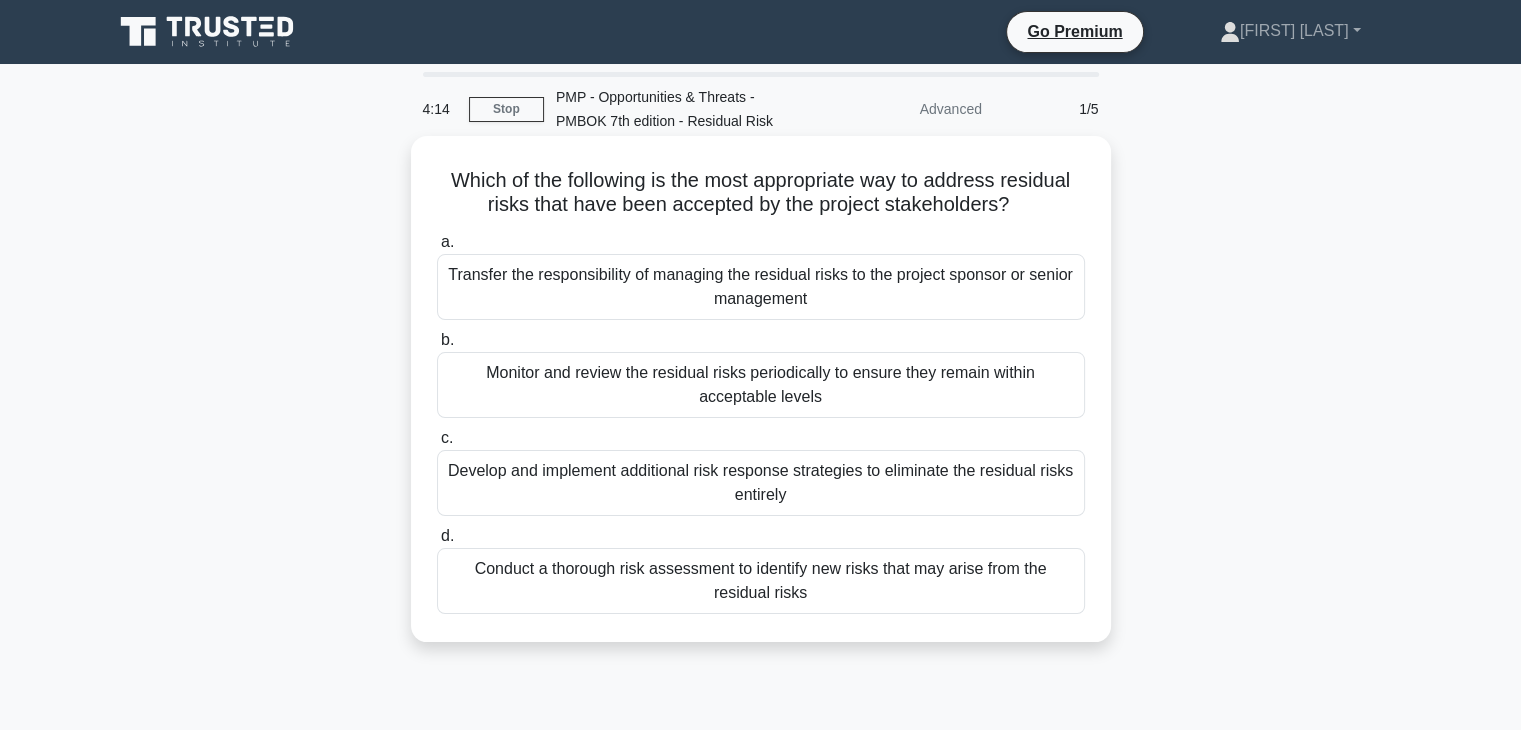 click on "Conduct a thorough risk assessment to identify new risks that may arise from the residual risks" at bounding box center (761, 581) 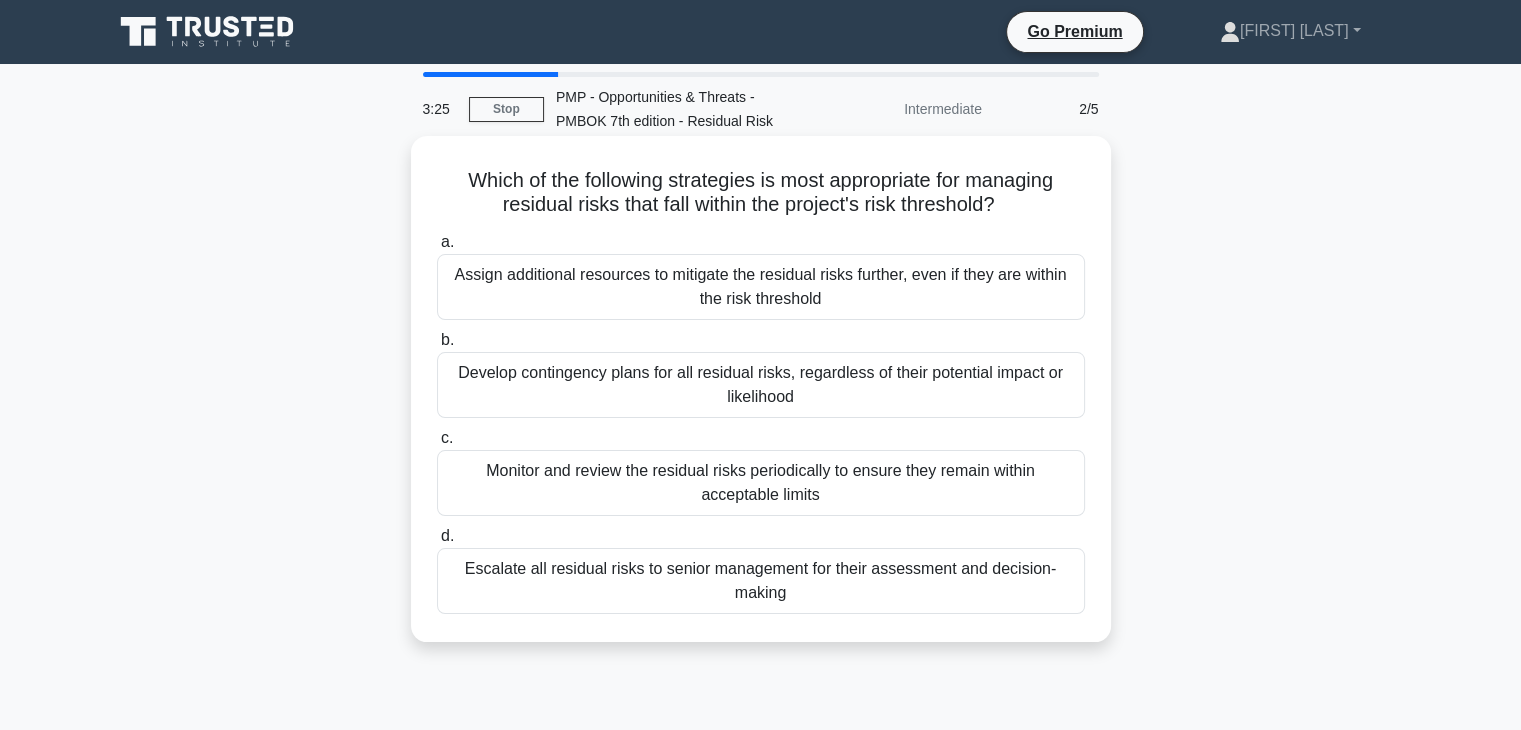 click on "Monitor and review the residual risks periodically to ensure they remain within acceptable limits" at bounding box center [761, 483] 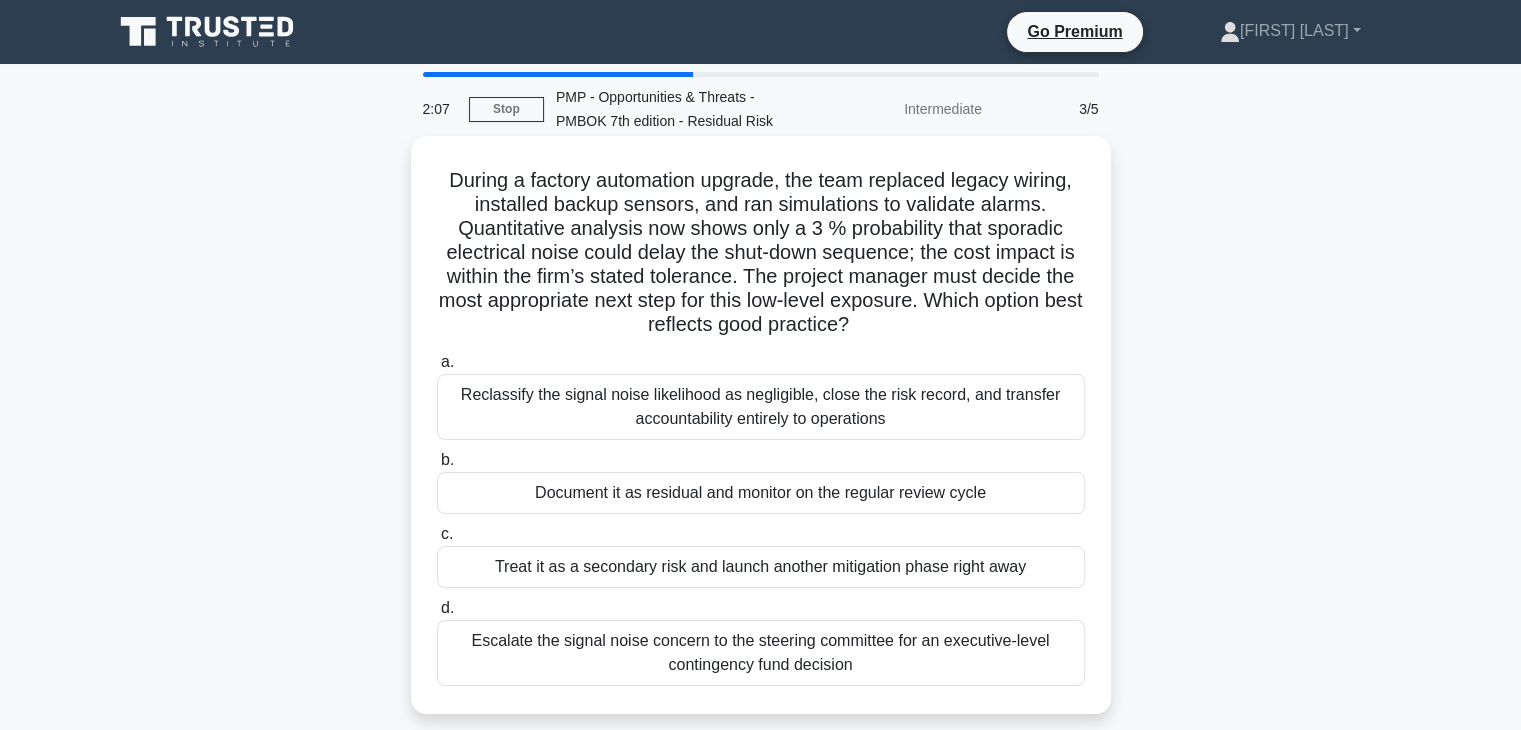 click on "Document it as residual and monitor on the regular review cycle" at bounding box center (761, 493) 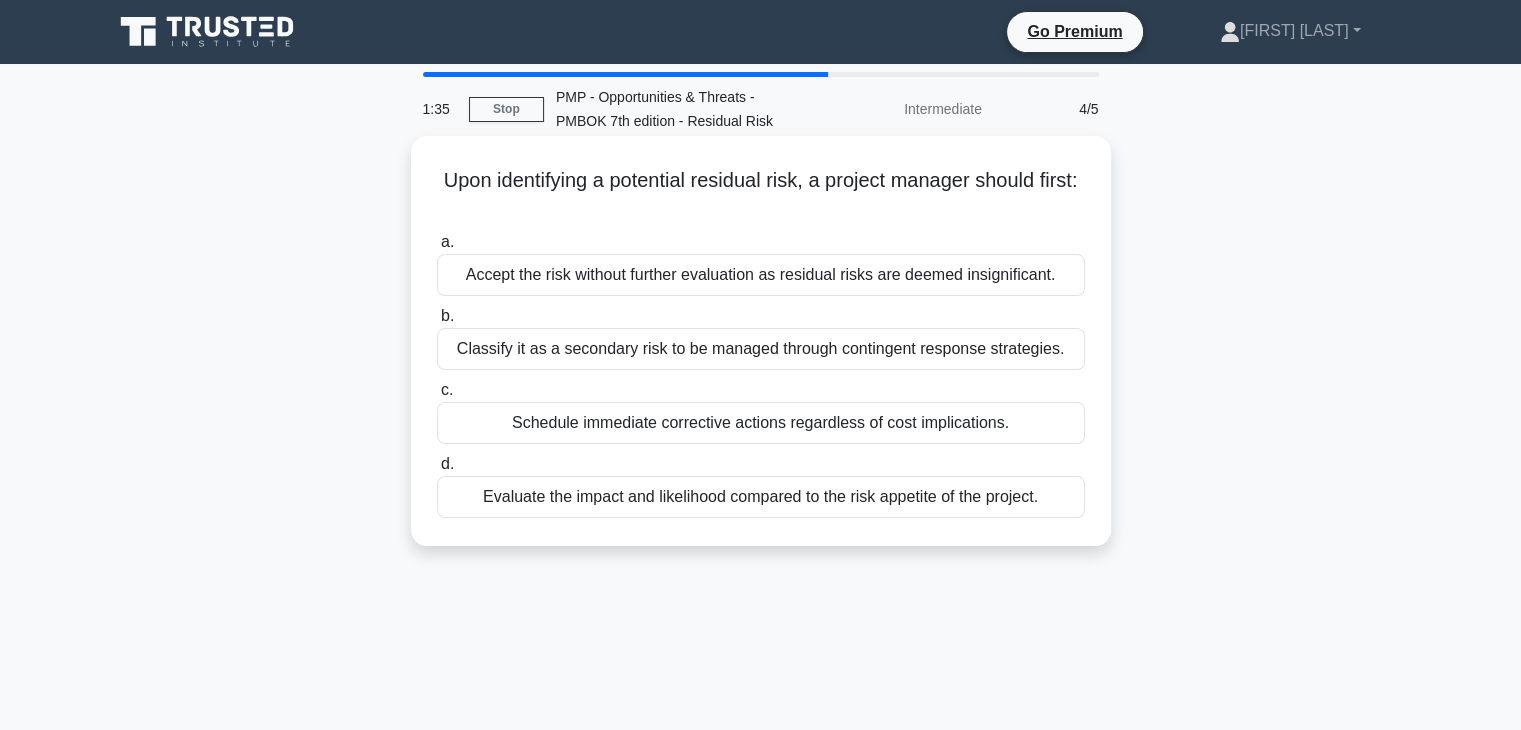 click on "Classify it as a secondary risk to be managed through contingent response strategies." at bounding box center (761, 349) 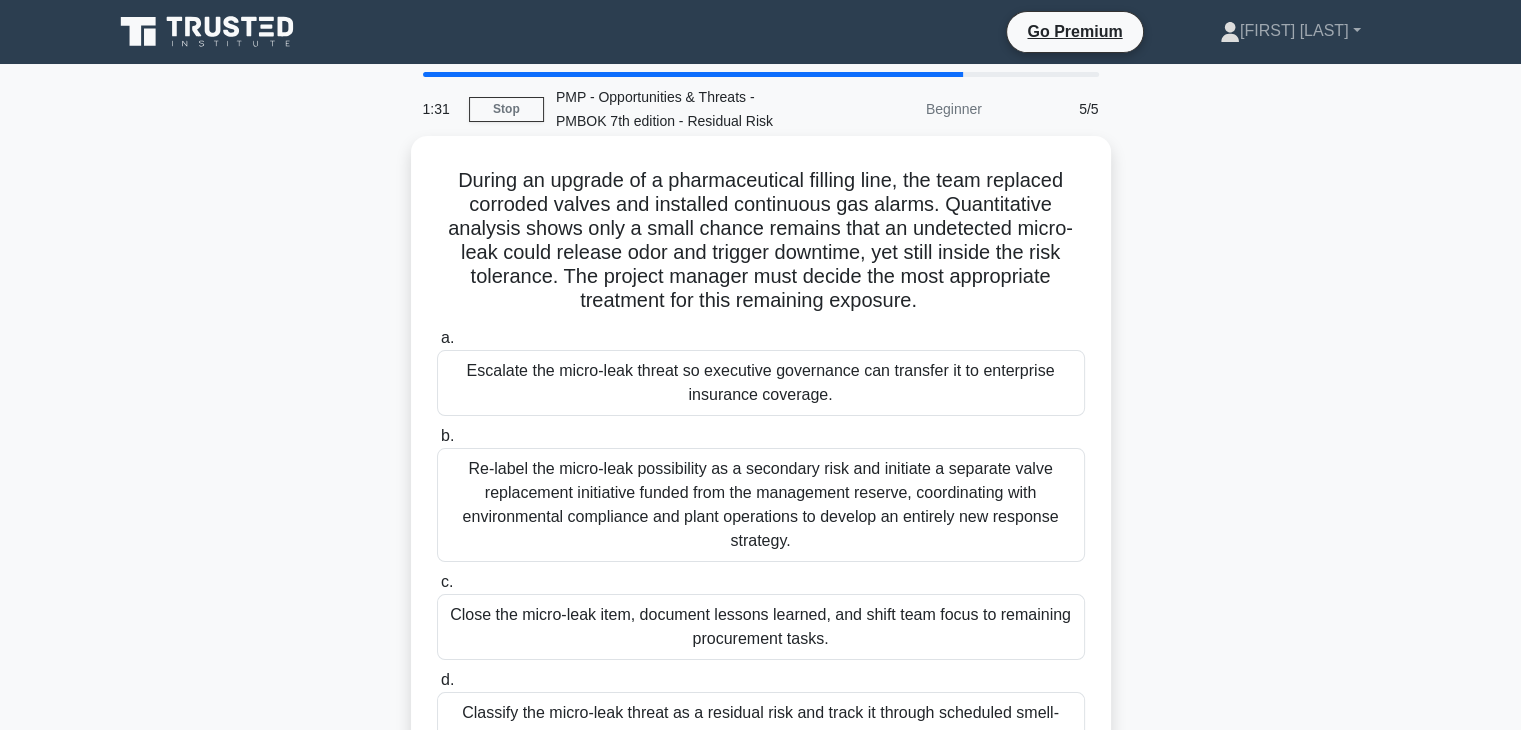 click on "Re-label the micro-leak possibility as a secondary risk and initiate a separate valve replacement initiative funded from the management reserve, coordinating with environmental compliance and plant operations to develop an entirely new response strategy." at bounding box center (761, 505) 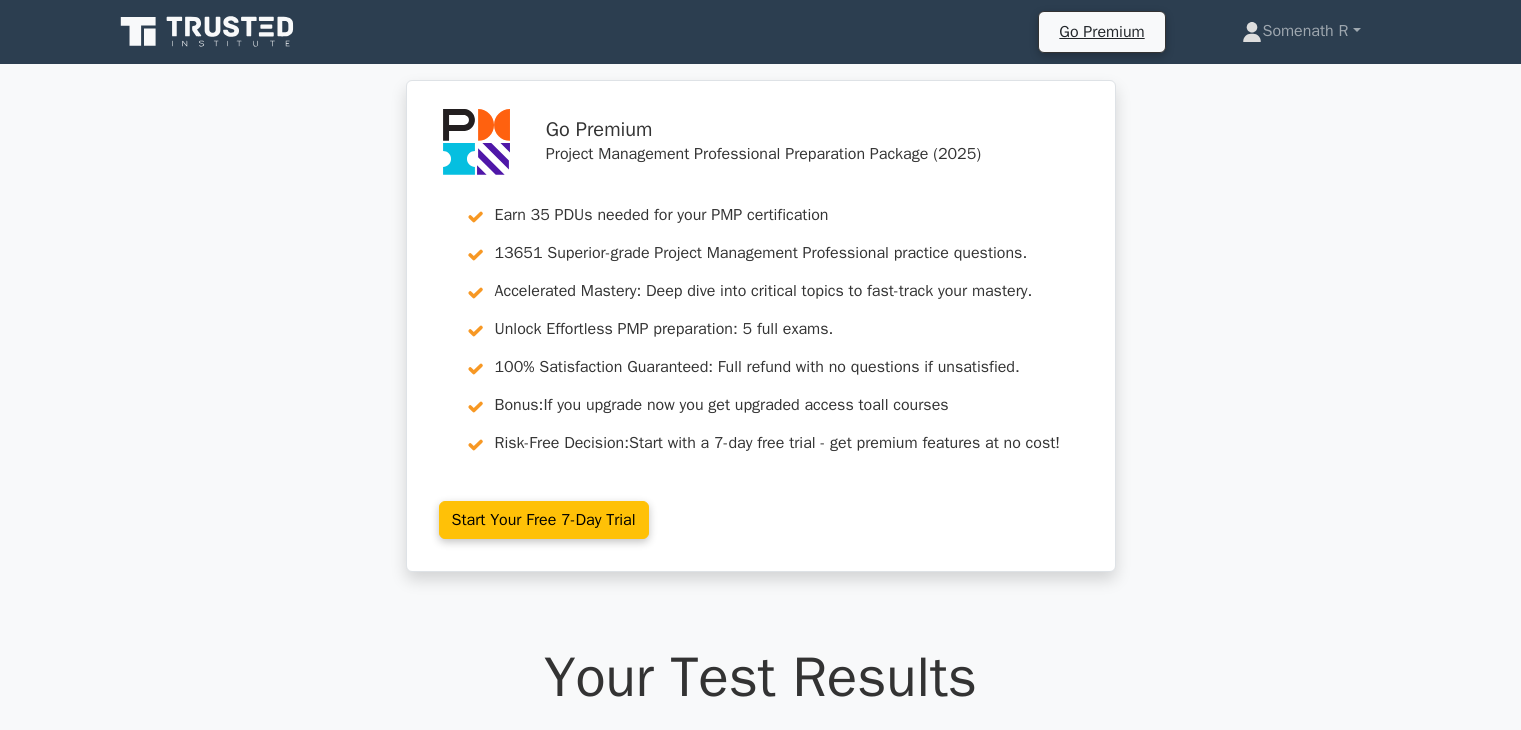 scroll, scrollTop: 0, scrollLeft: 0, axis: both 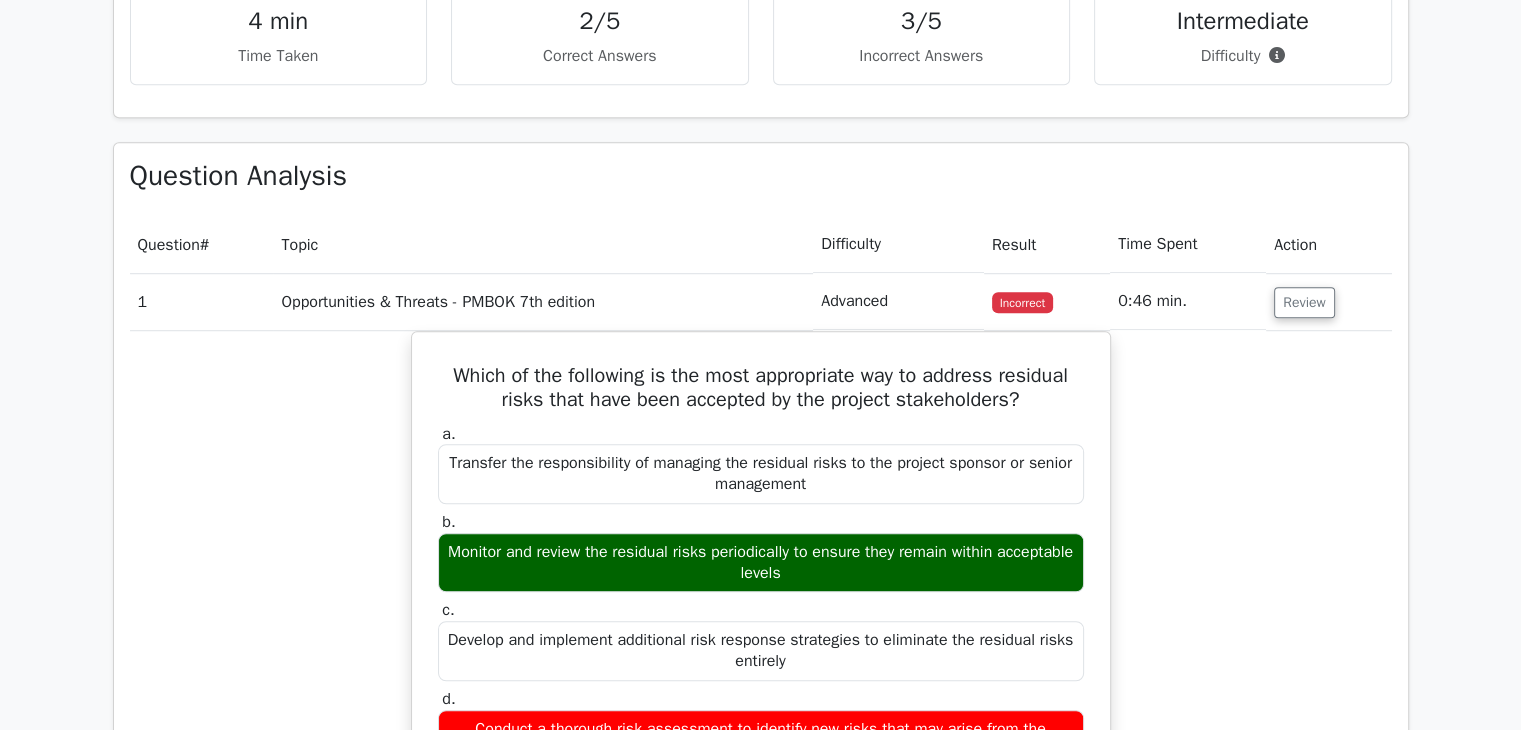 drag, startPoint x: 1526, startPoint y: 134, endPoint x: 1534, endPoint y: 365, distance: 231.13849 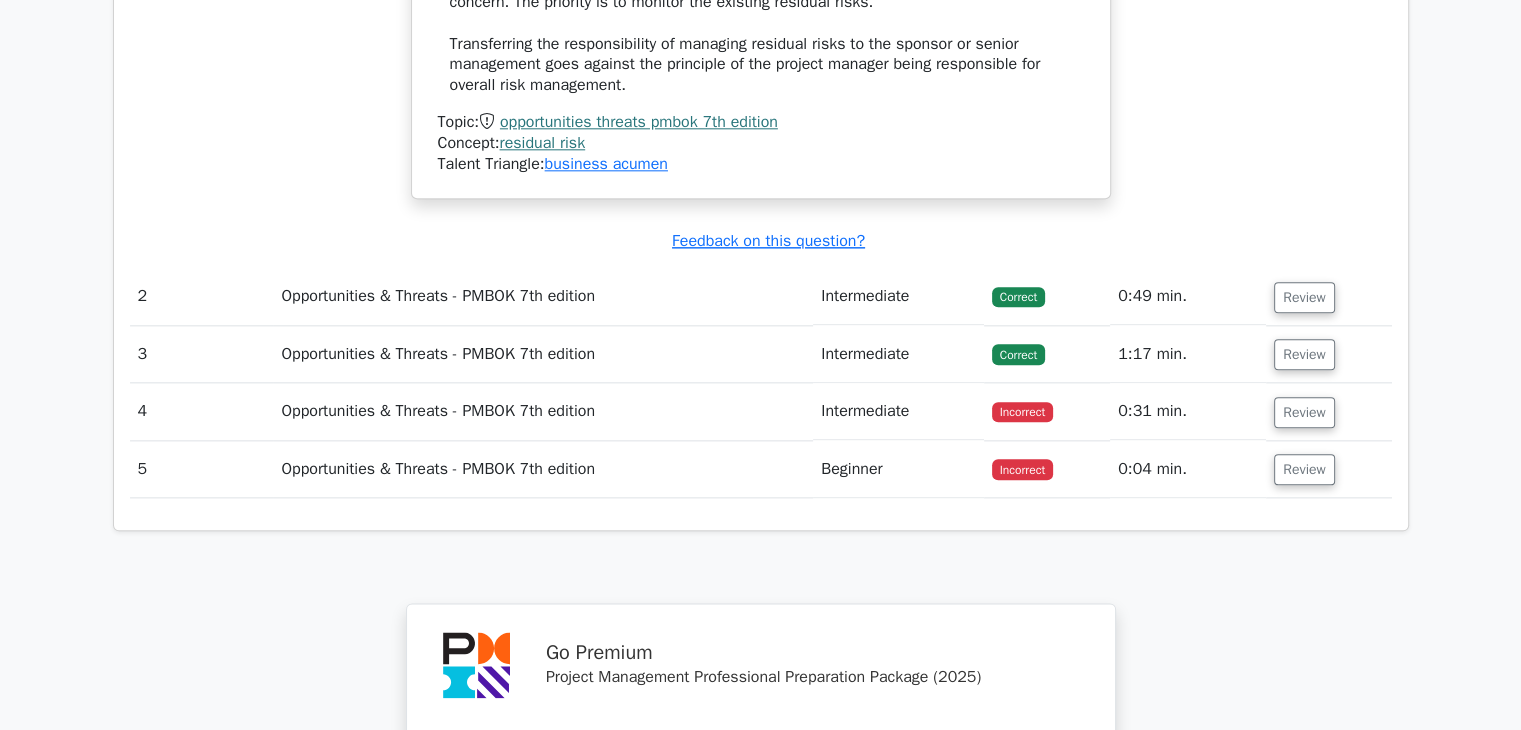 scroll, scrollTop: 2316, scrollLeft: 0, axis: vertical 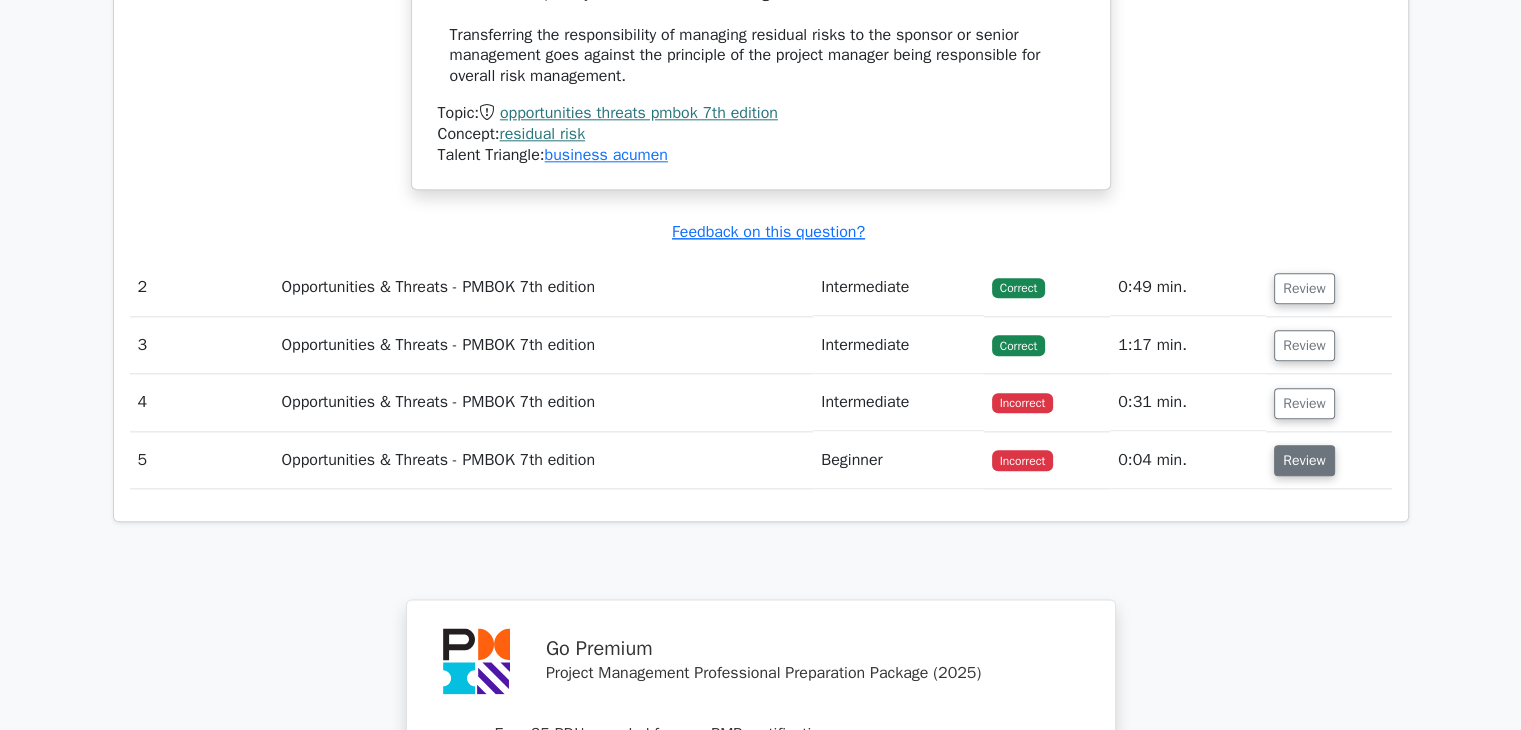 click on "Review" at bounding box center (1304, 460) 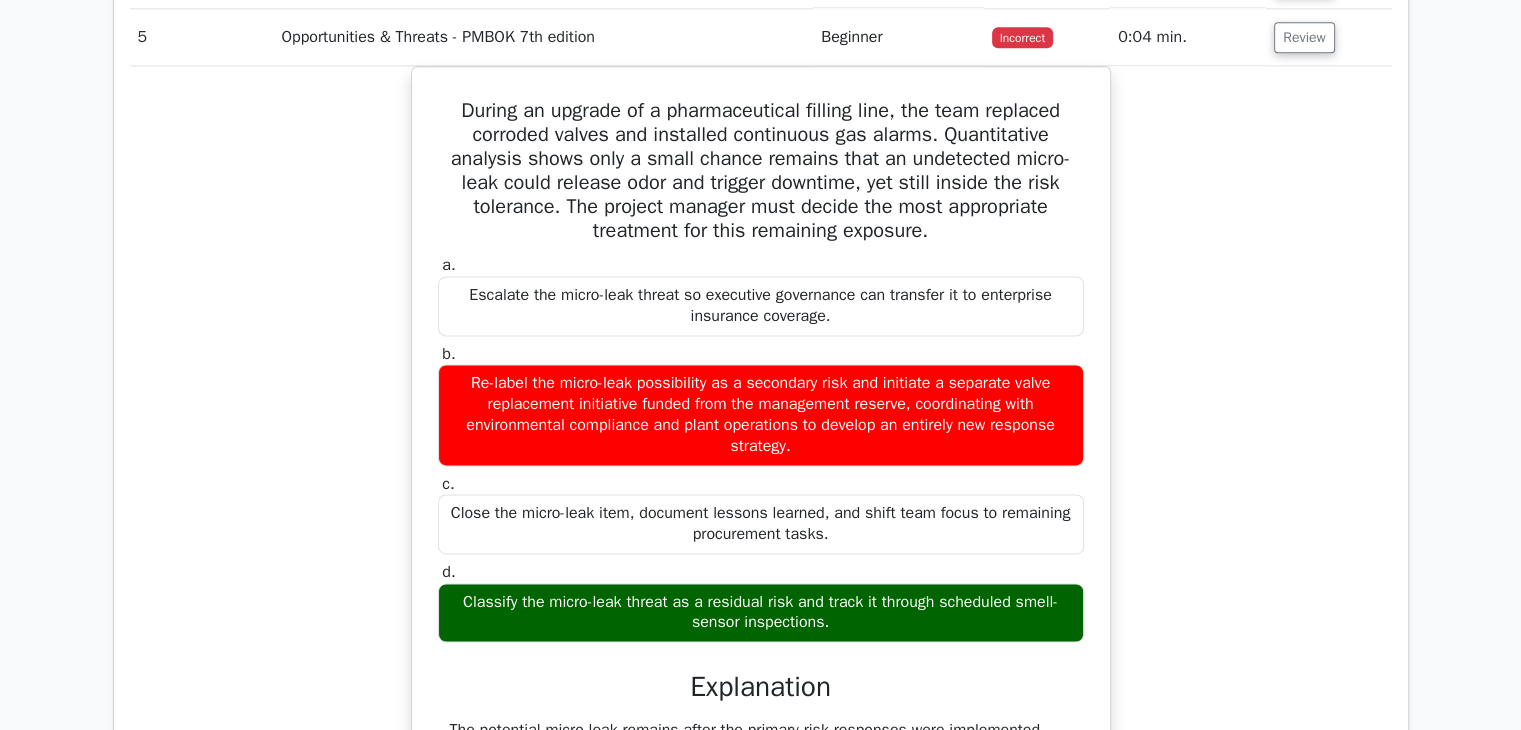 scroll, scrollTop: 2760, scrollLeft: 0, axis: vertical 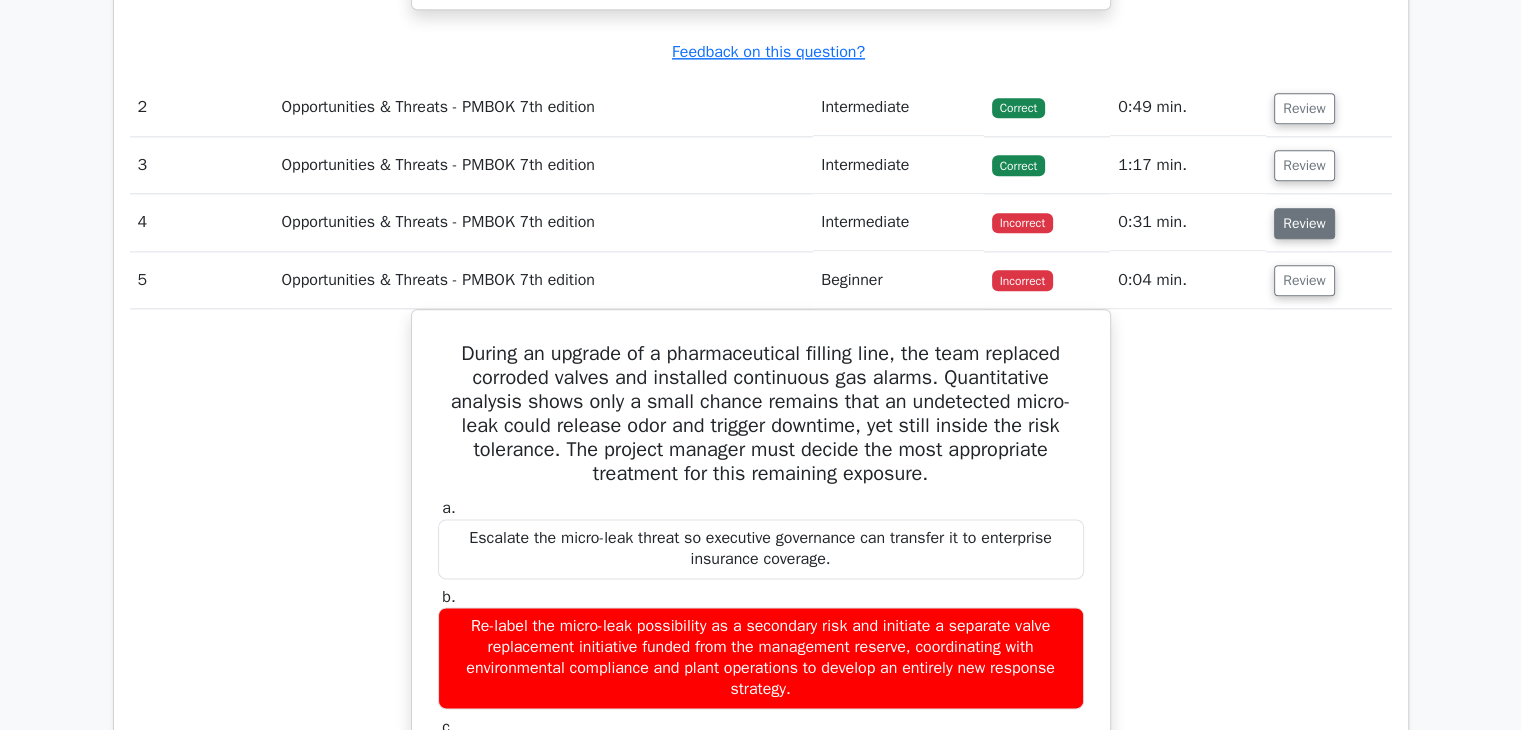 click on "Review" at bounding box center (1304, 223) 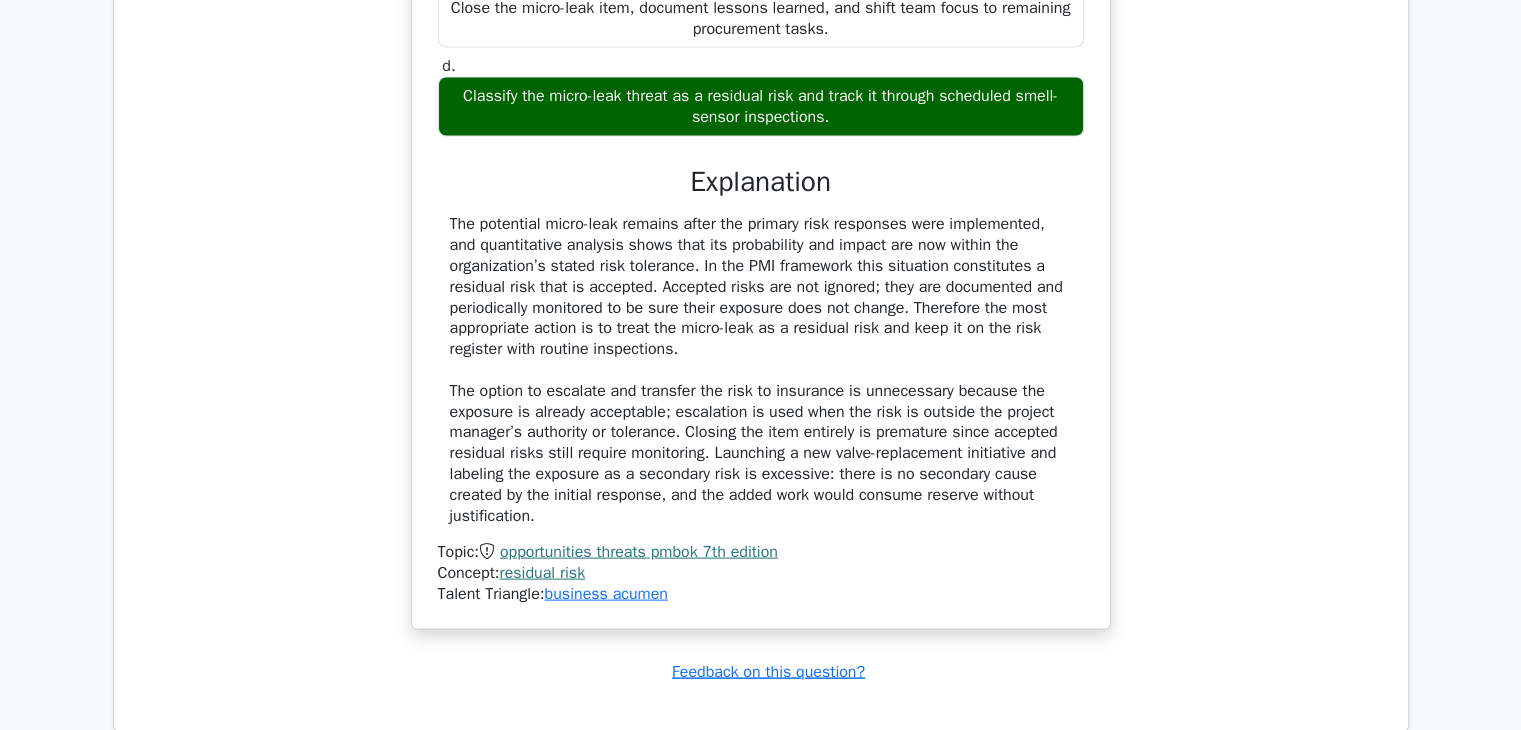 scroll, scrollTop: 4108, scrollLeft: 0, axis: vertical 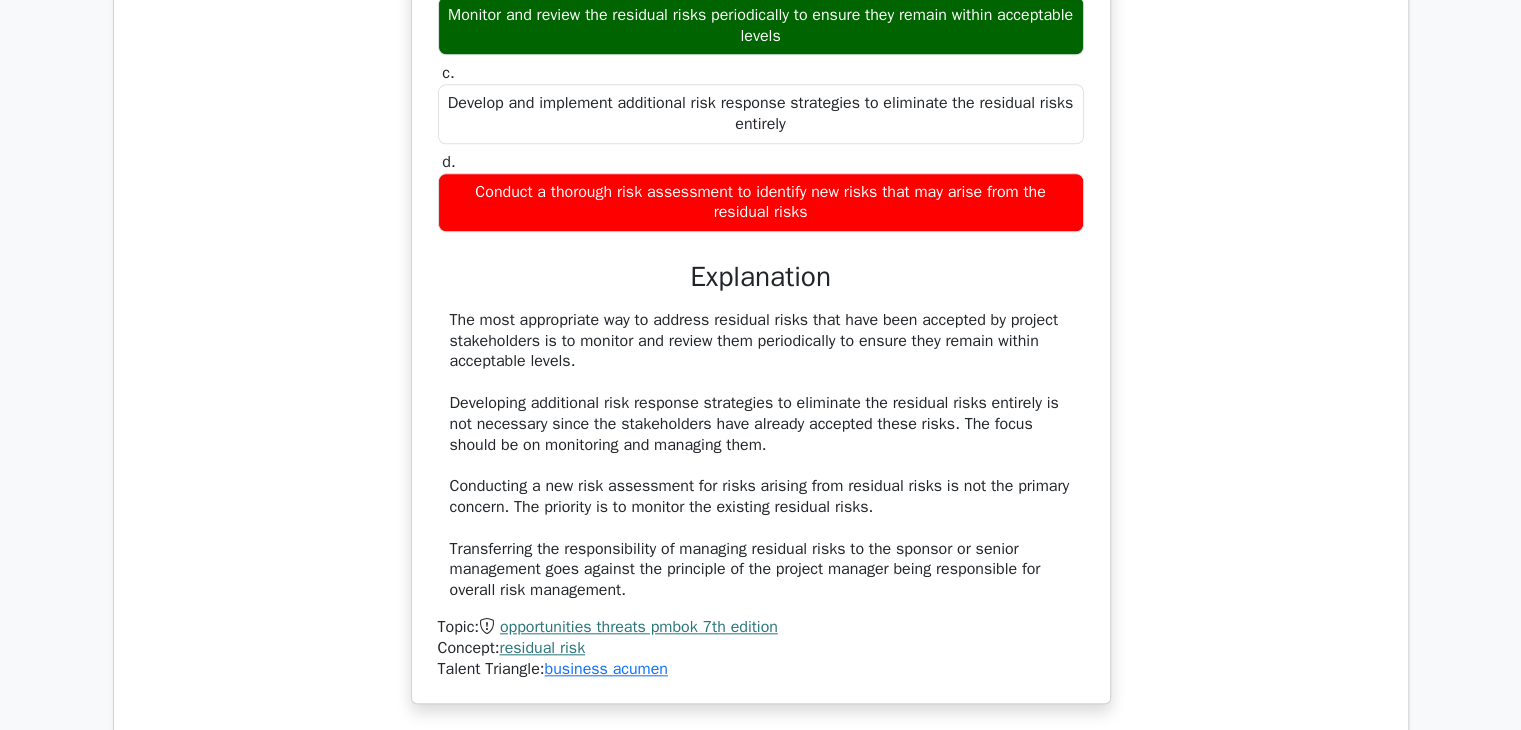 type 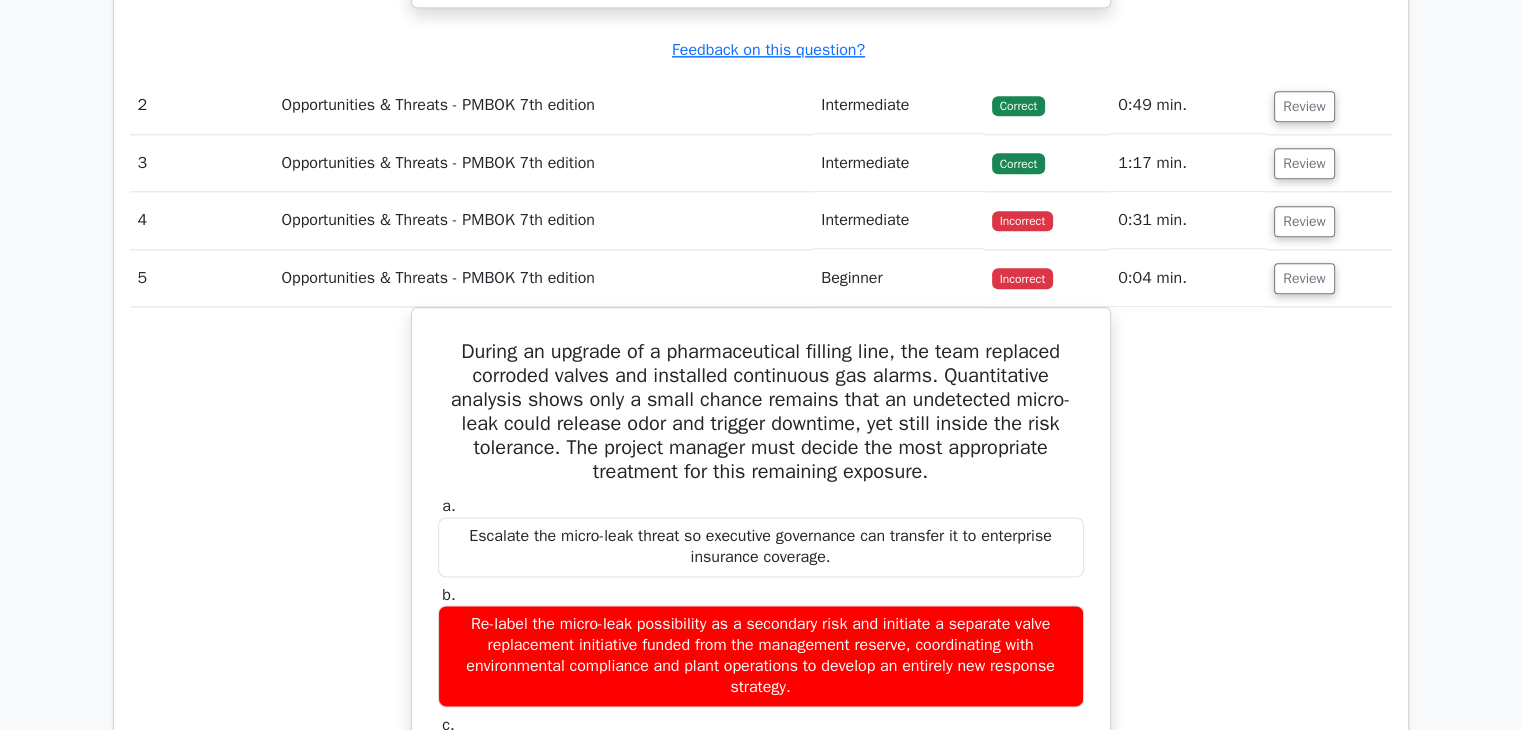 scroll, scrollTop: 2531, scrollLeft: 0, axis: vertical 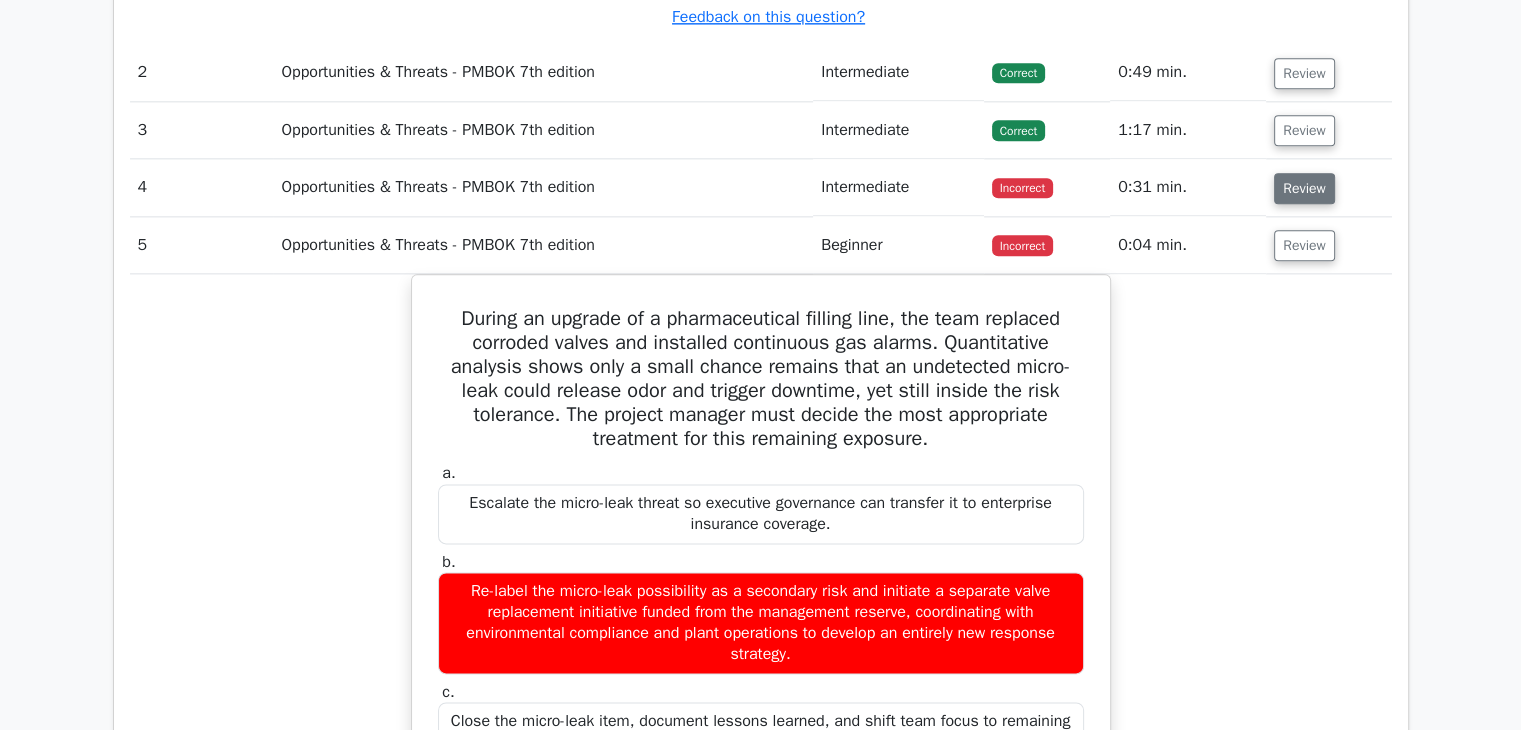 click on "Review" at bounding box center [1304, 188] 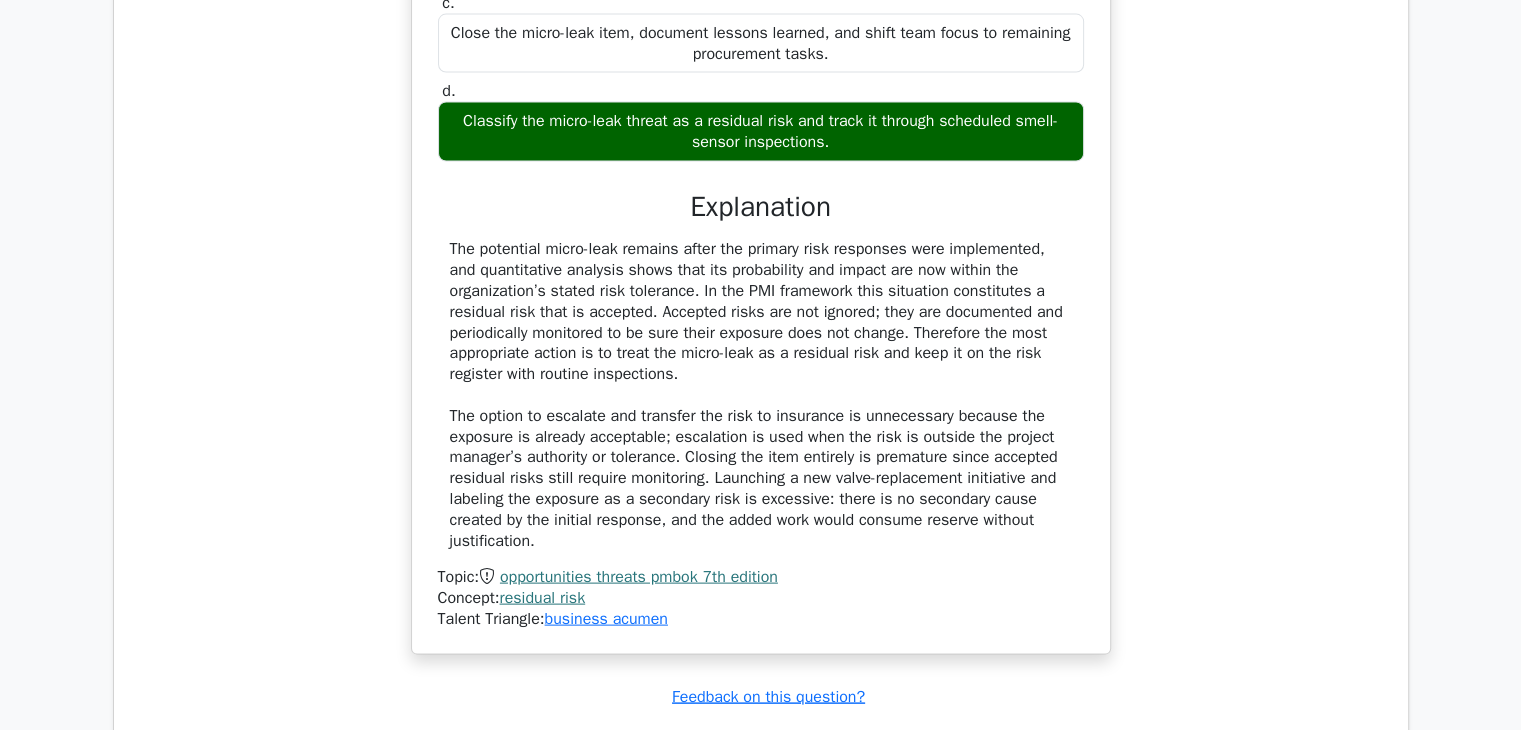 scroll, scrollTop: 4096, scrollLeft: 0, axis: vertical 